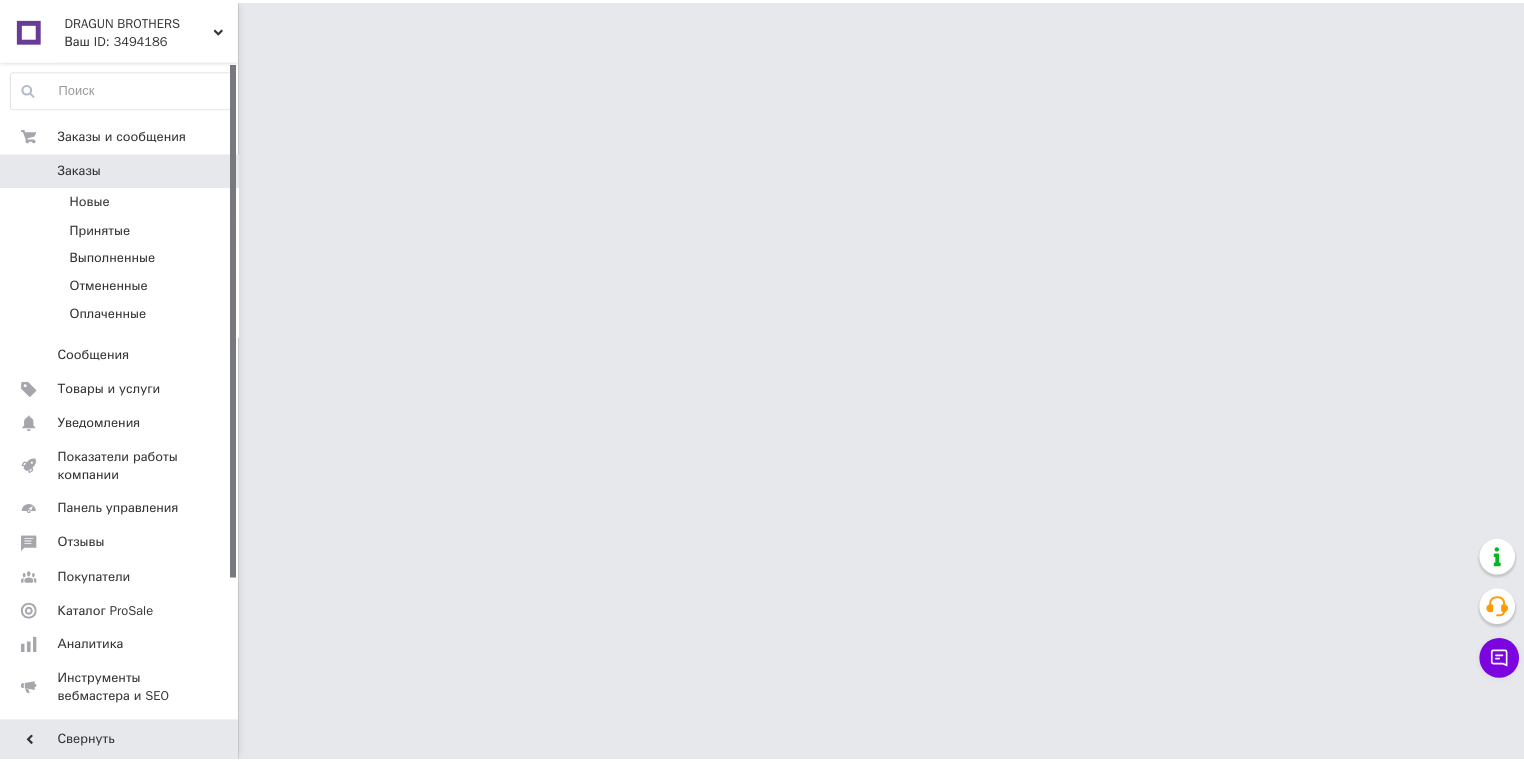 scroll, scrollTop: 0, scrollLeft: 0, axis: both 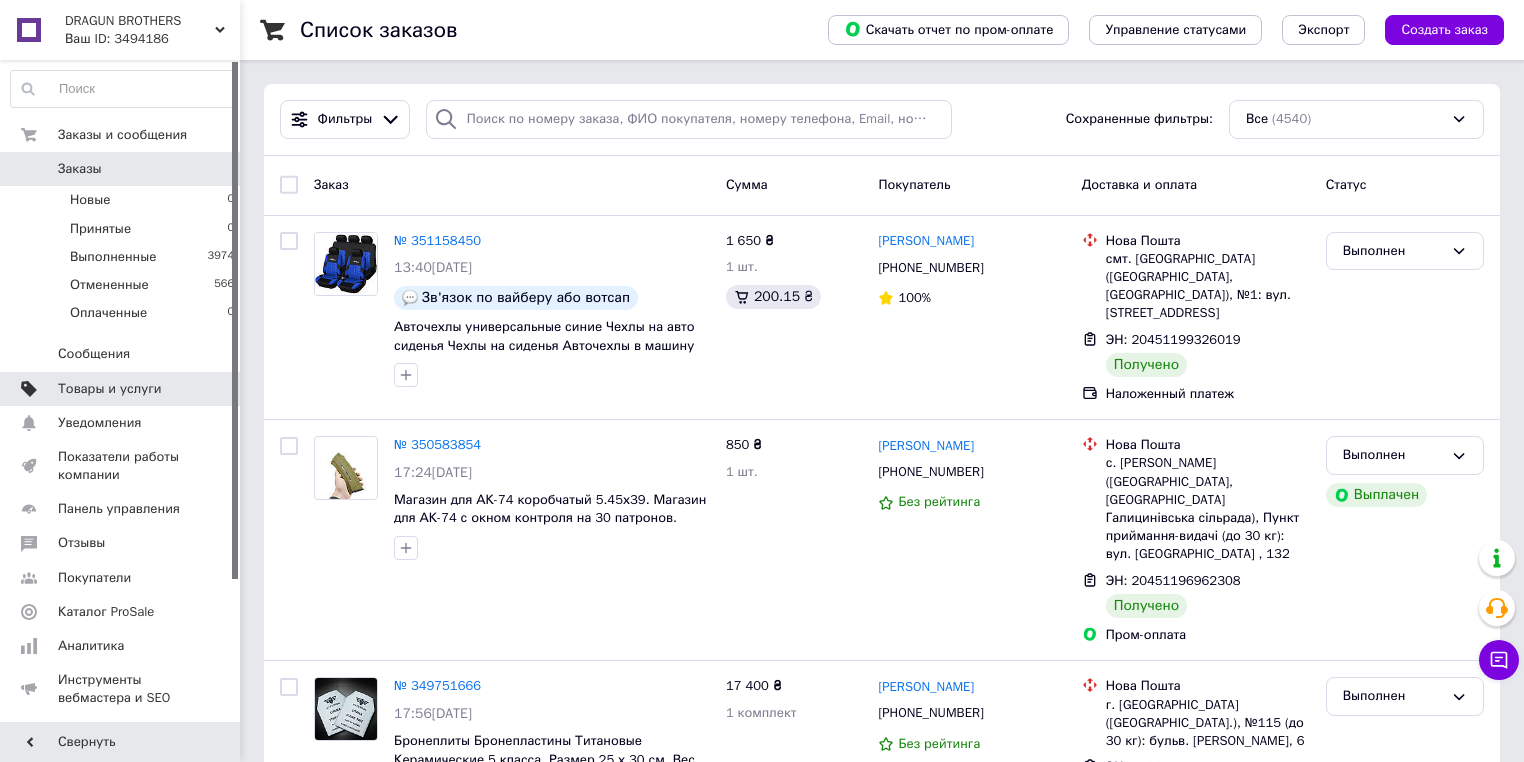 click on "Товары и услуги" at bounding box center [123, 389] 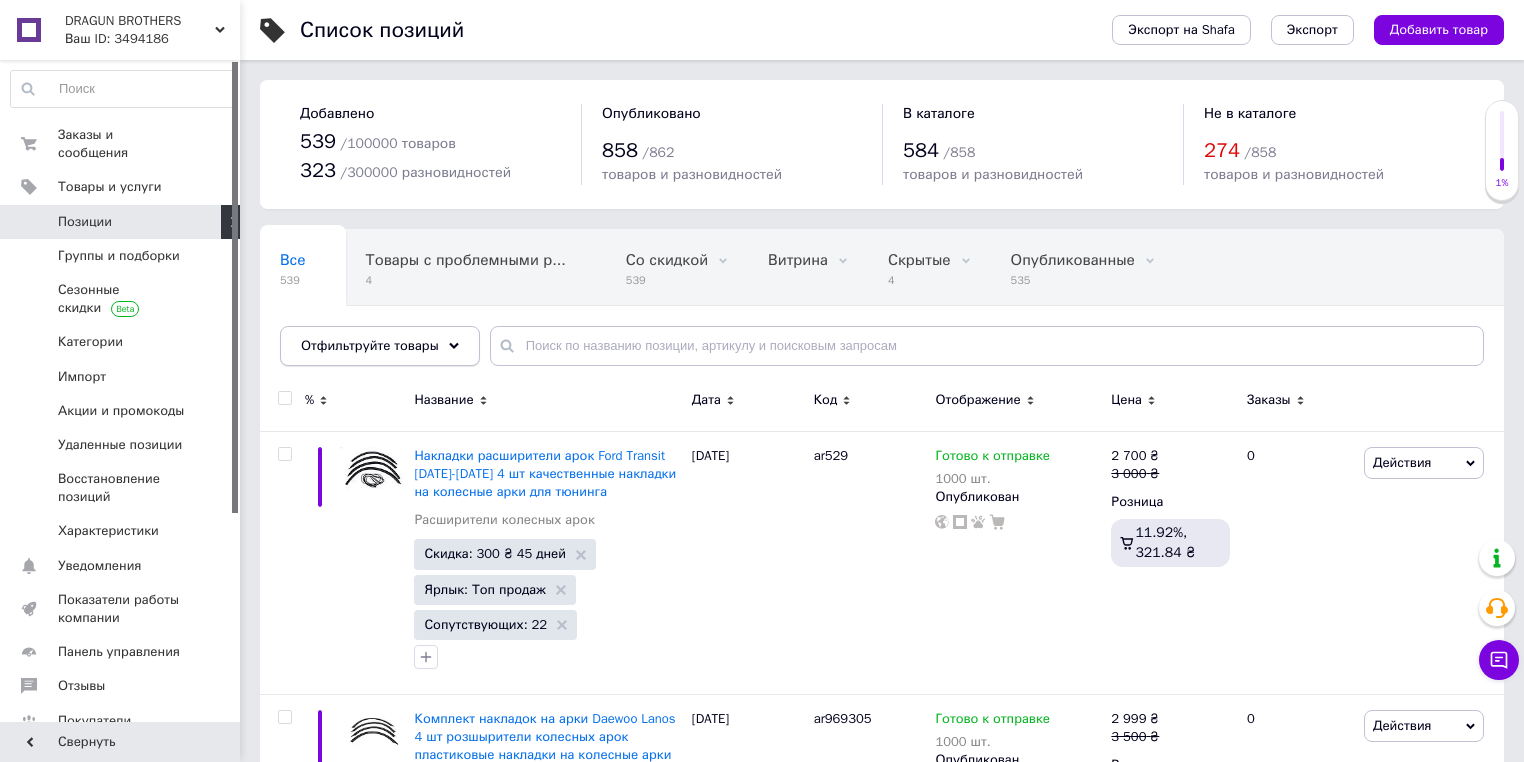 click on "Отфильтруйте товары" at bounding box center [380, 346] 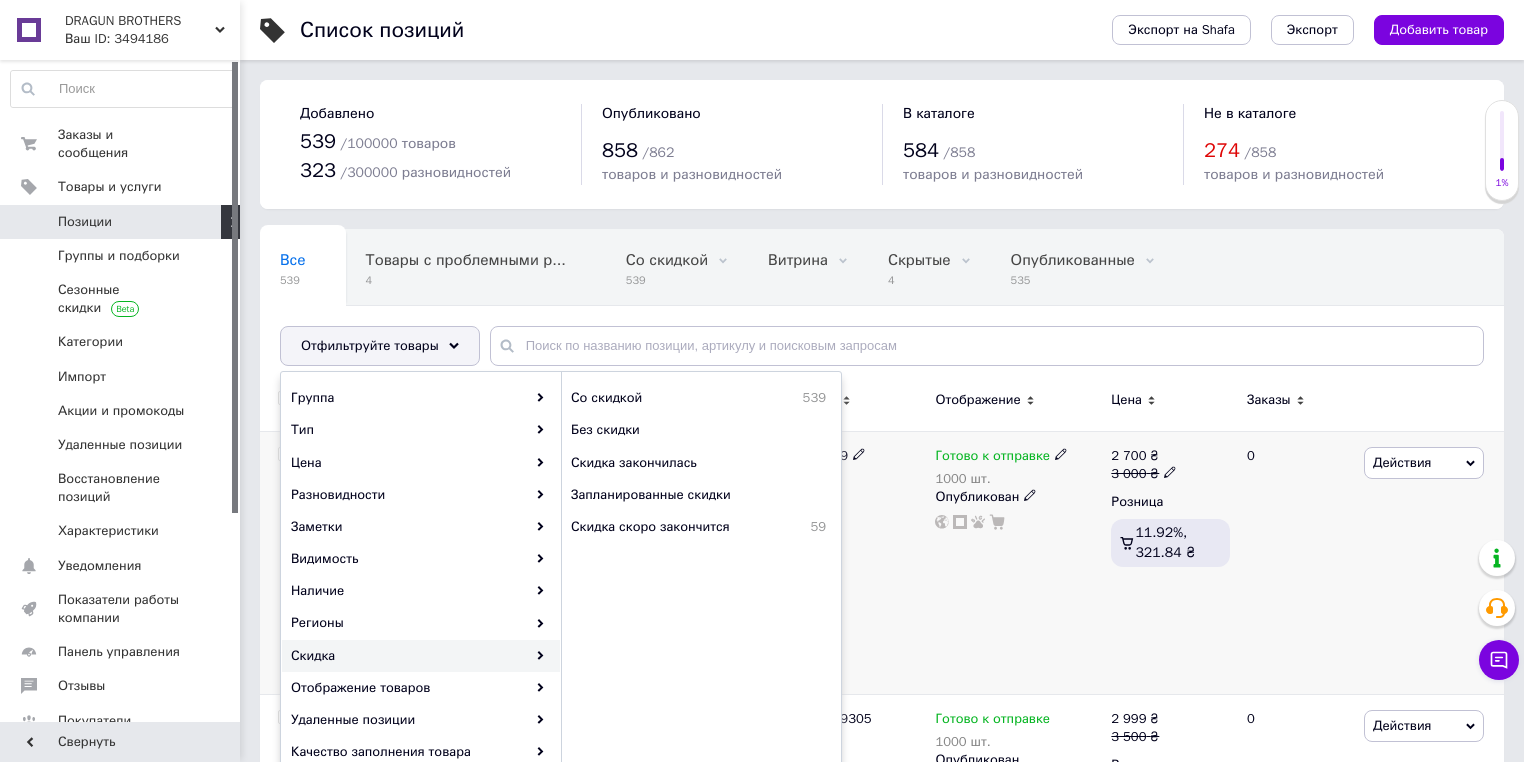 click on "Готово к отправке 1000 шт. Опубликован" at bounding box center [1018, 562] 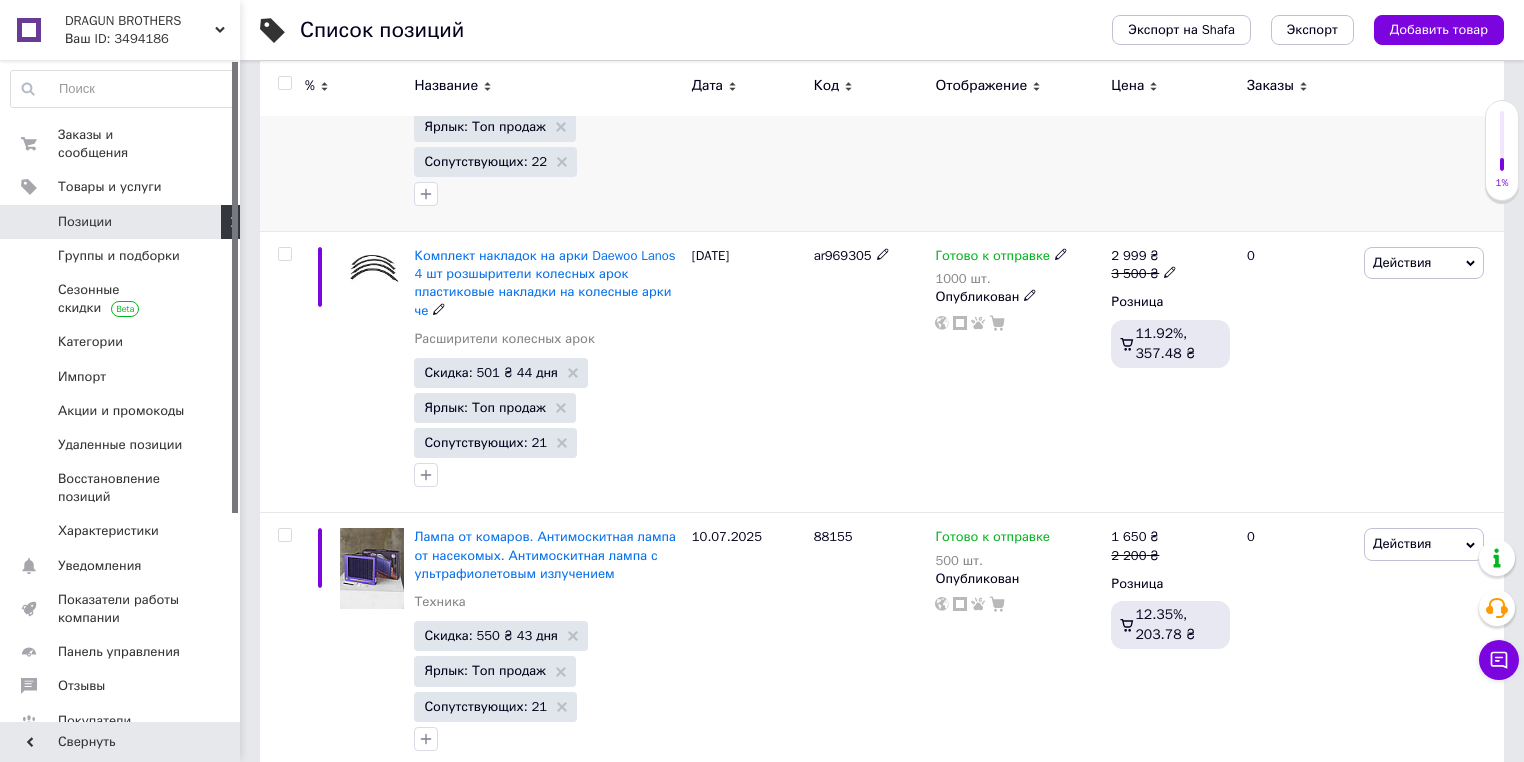 scroll, scrollTop: 480, scrollLeft: 0, axis: vertical 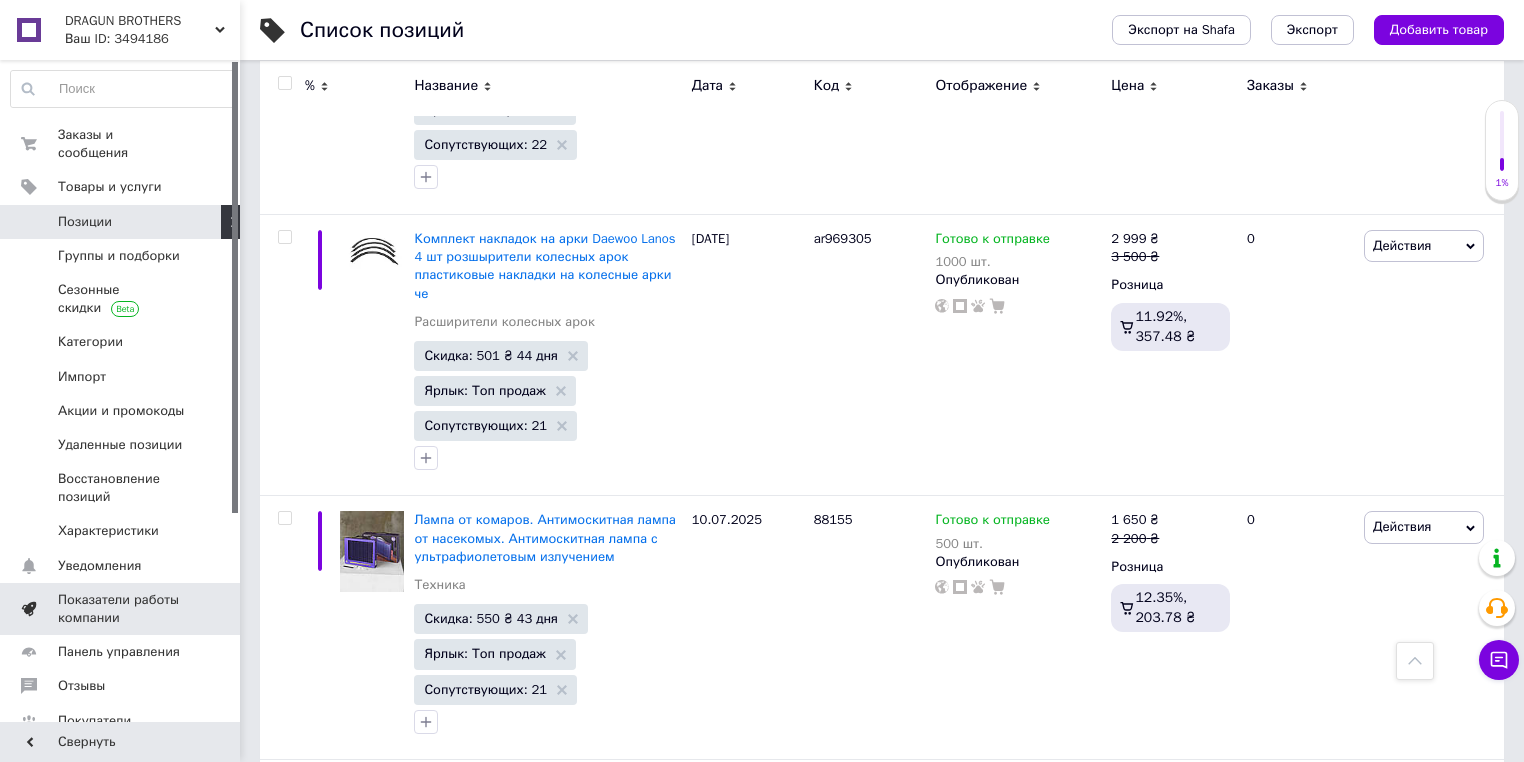 click on "Показатели работы компании" at bounding box center (121, 609) 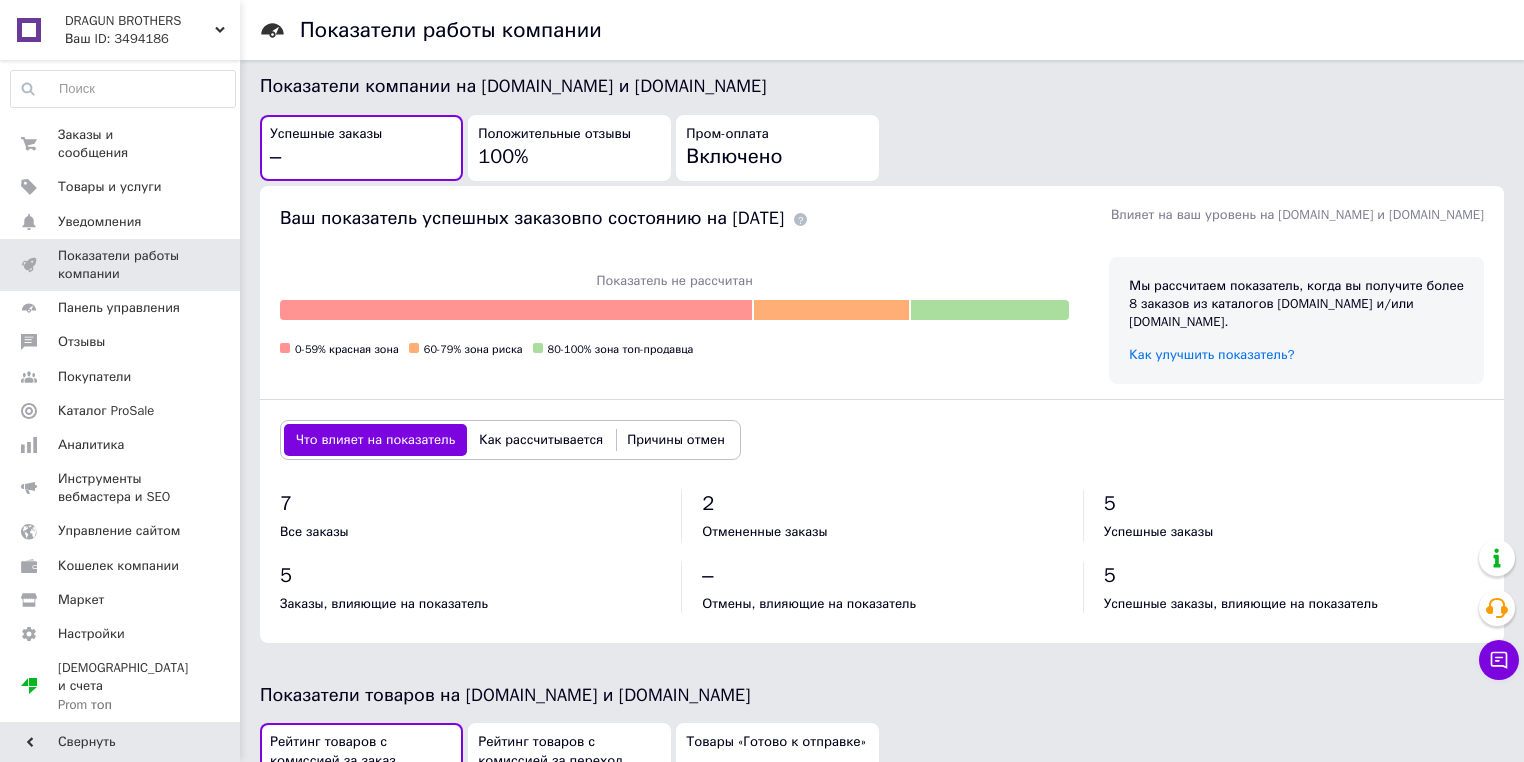 scroll, scrollTop: 880, scrollLeft: 0, axis: vertical 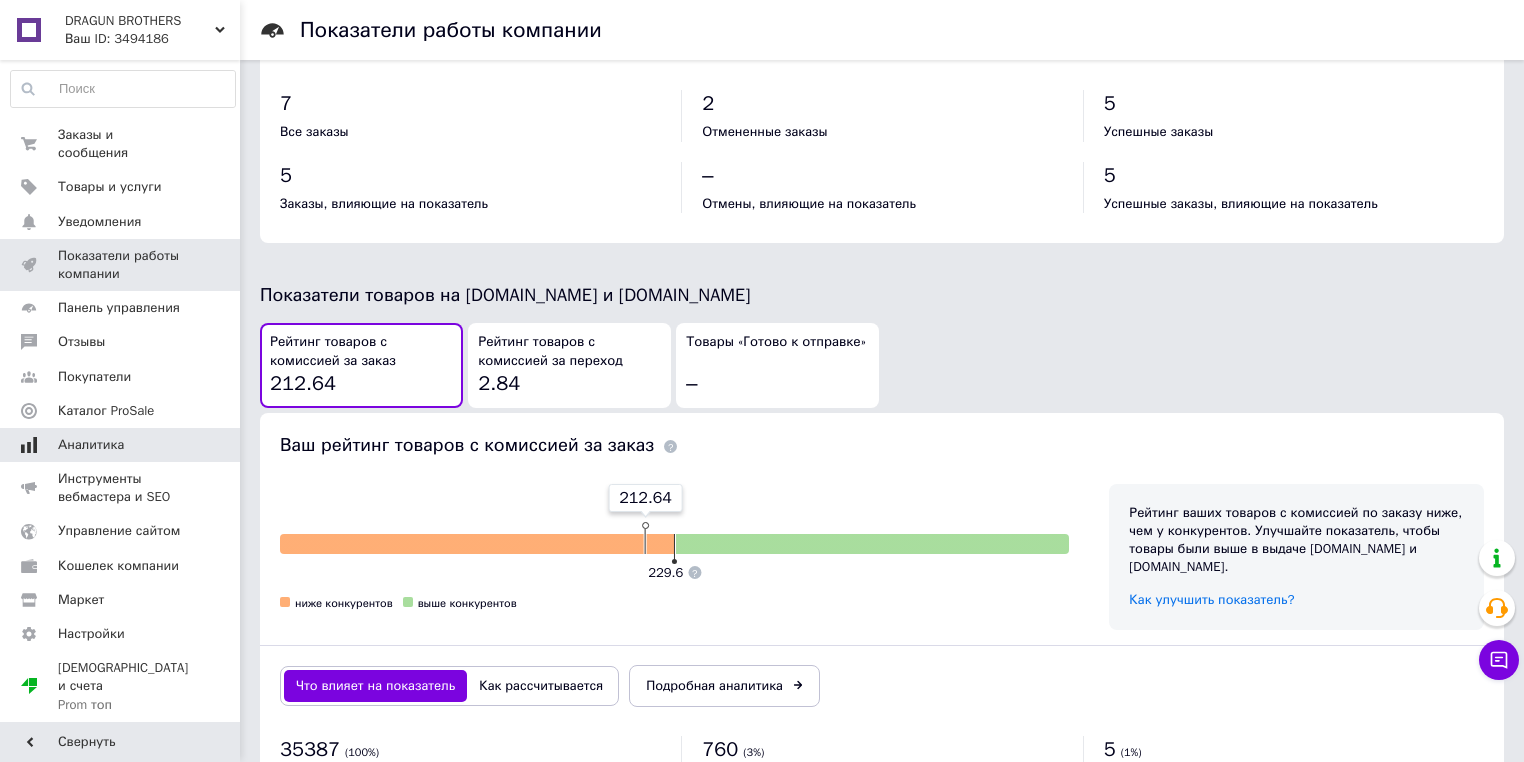 click on "Аналитика" at bounding box center (91, 445) 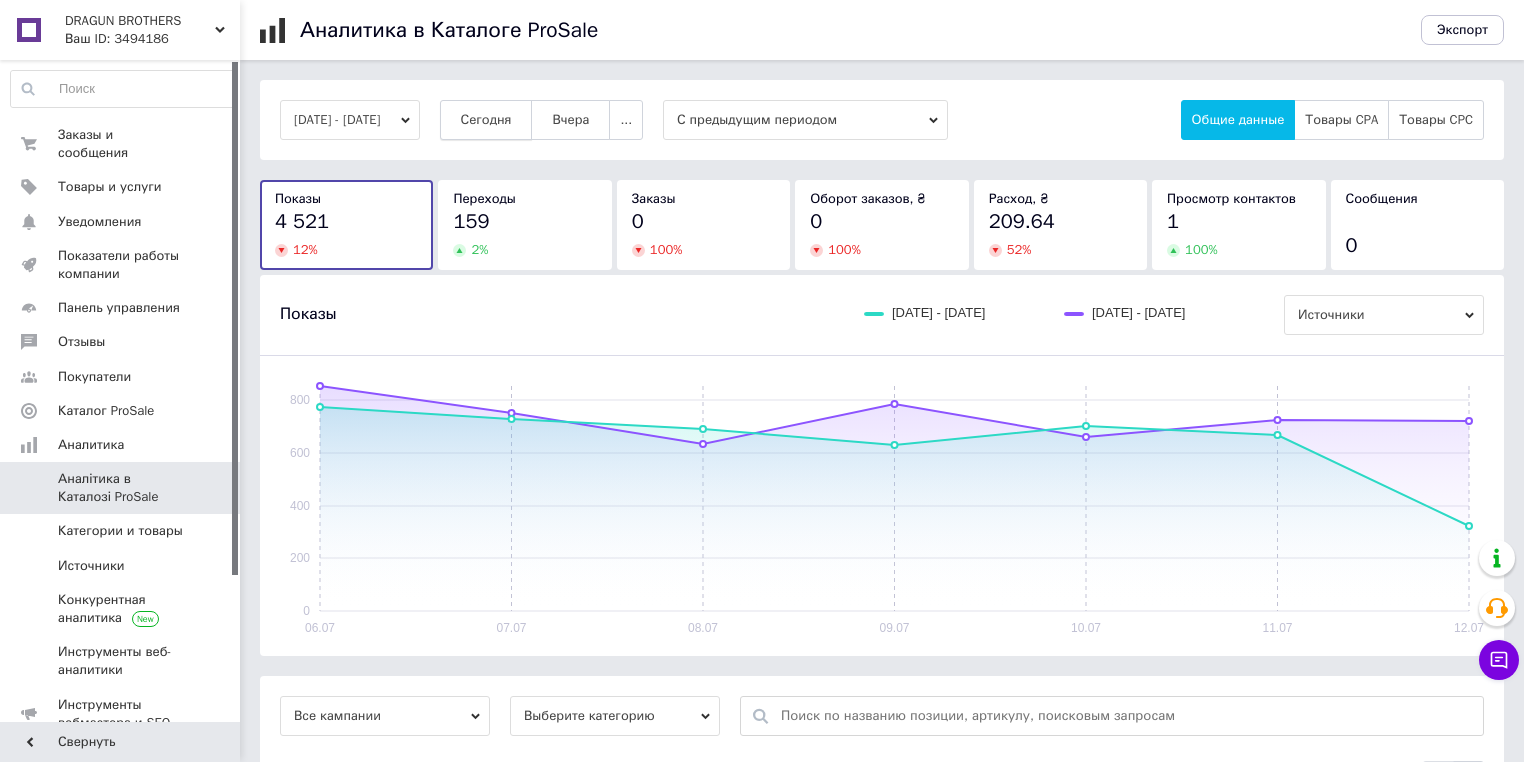 click on "Сегодня" at bounding box center (486, 120) 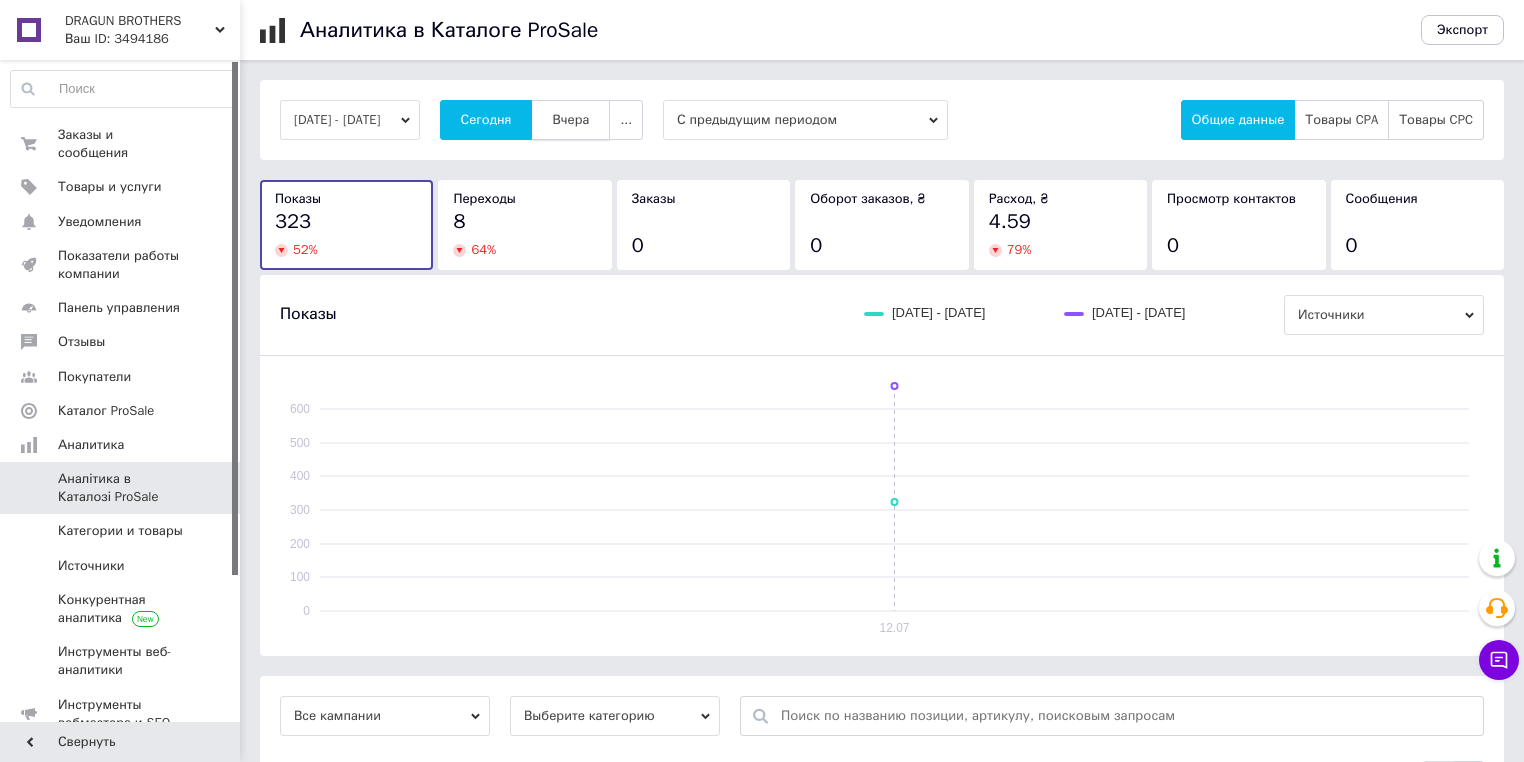 click on "Вчера" at bounding box center (570, 120) 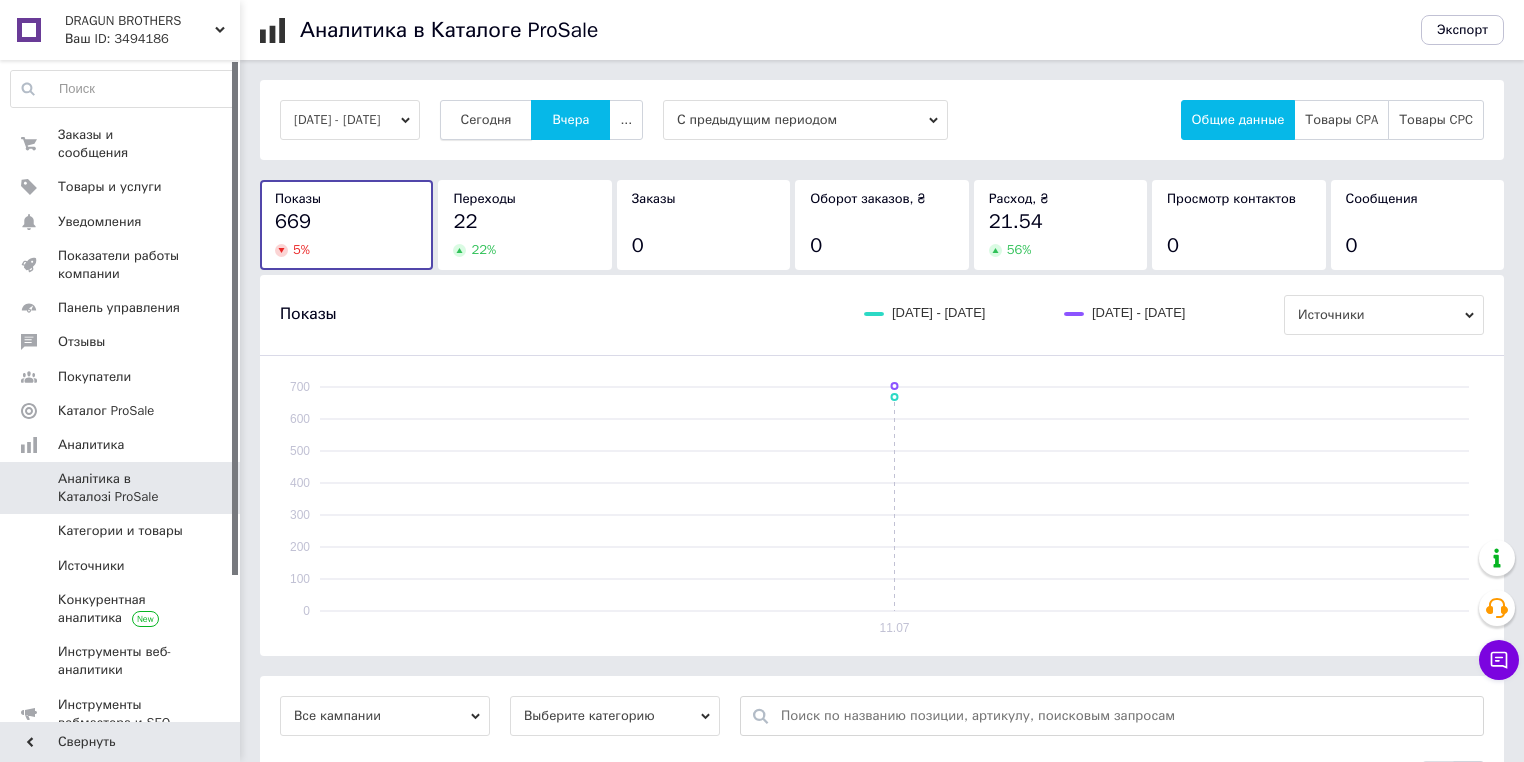 click on "Сегодня" at bounding box center (486, 120) 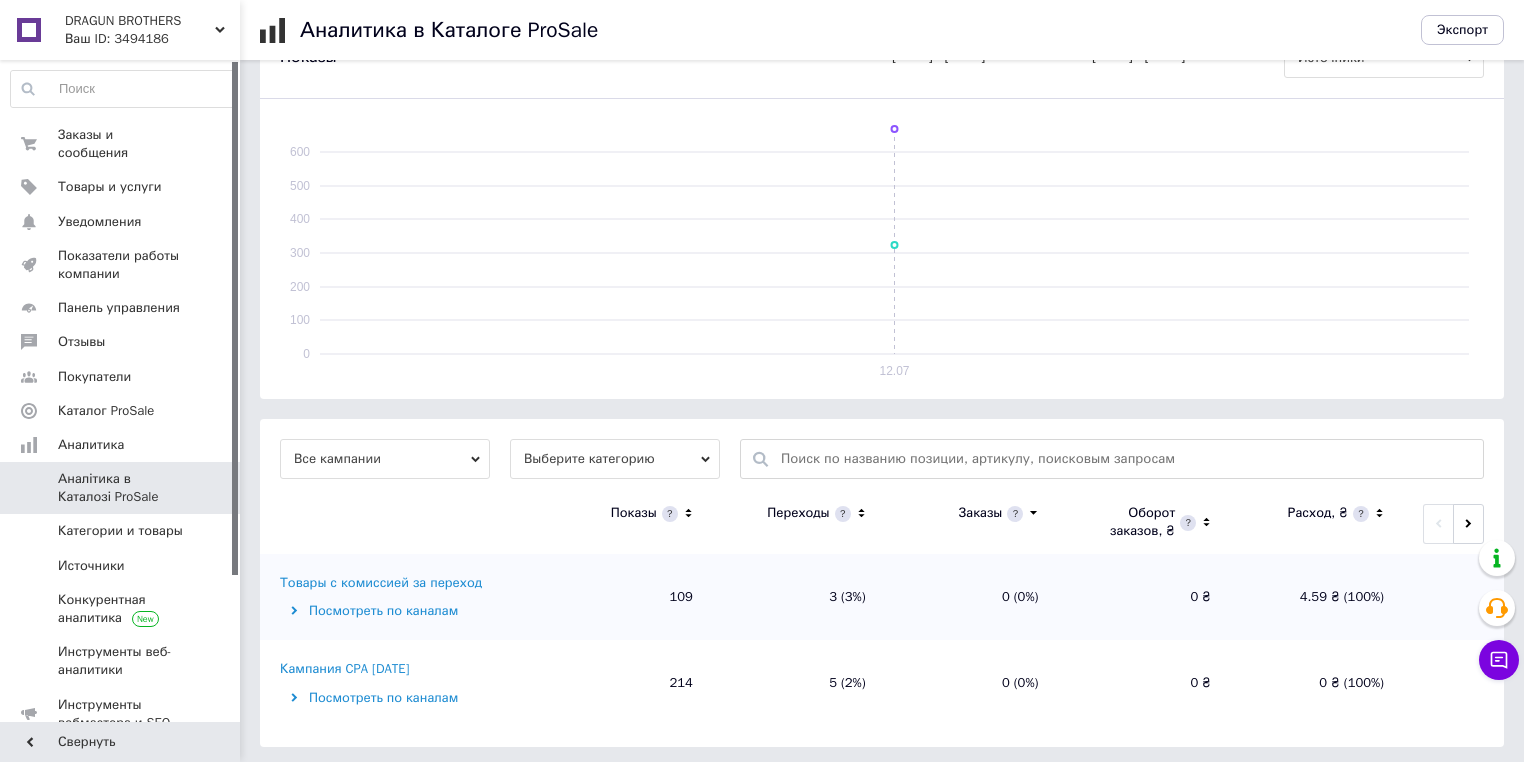 scroll, scrollTop: 260, scrollLeft: 0, axis: vertical 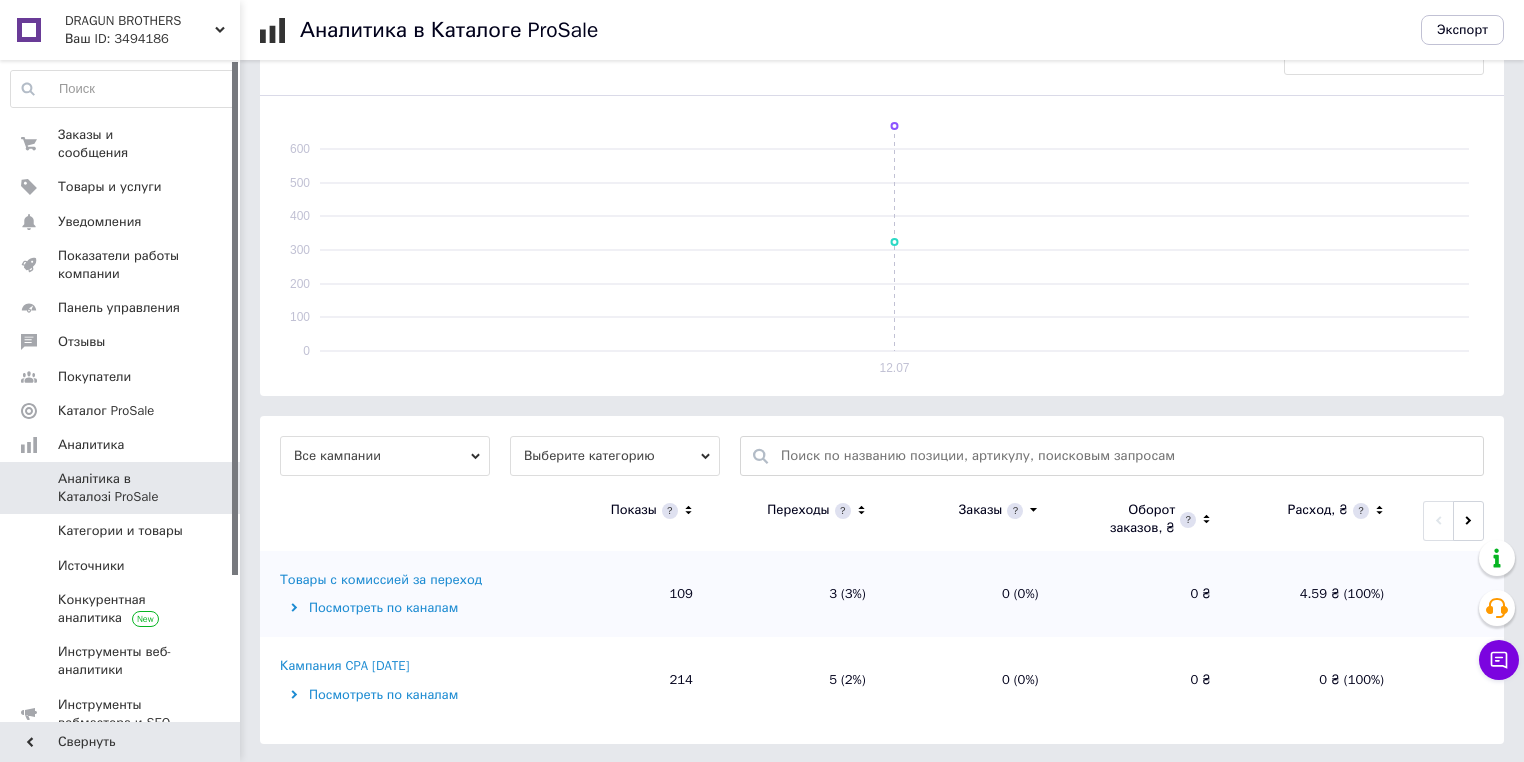 click on "Кампания CPA [DATE]" at bounding box center (344, 666) 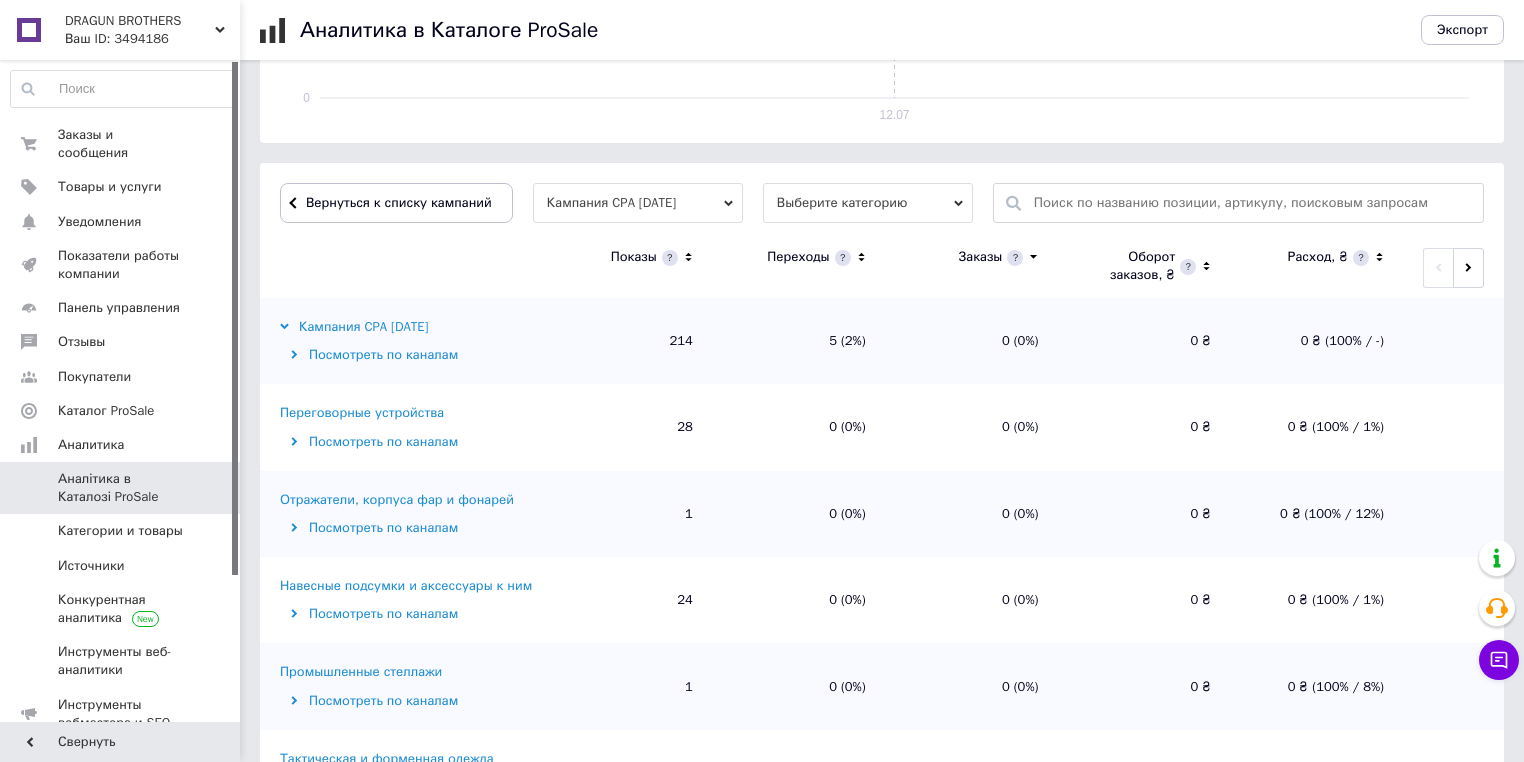 scroll, scrollTop: 600, scrollLeft: 0, axis: vertical 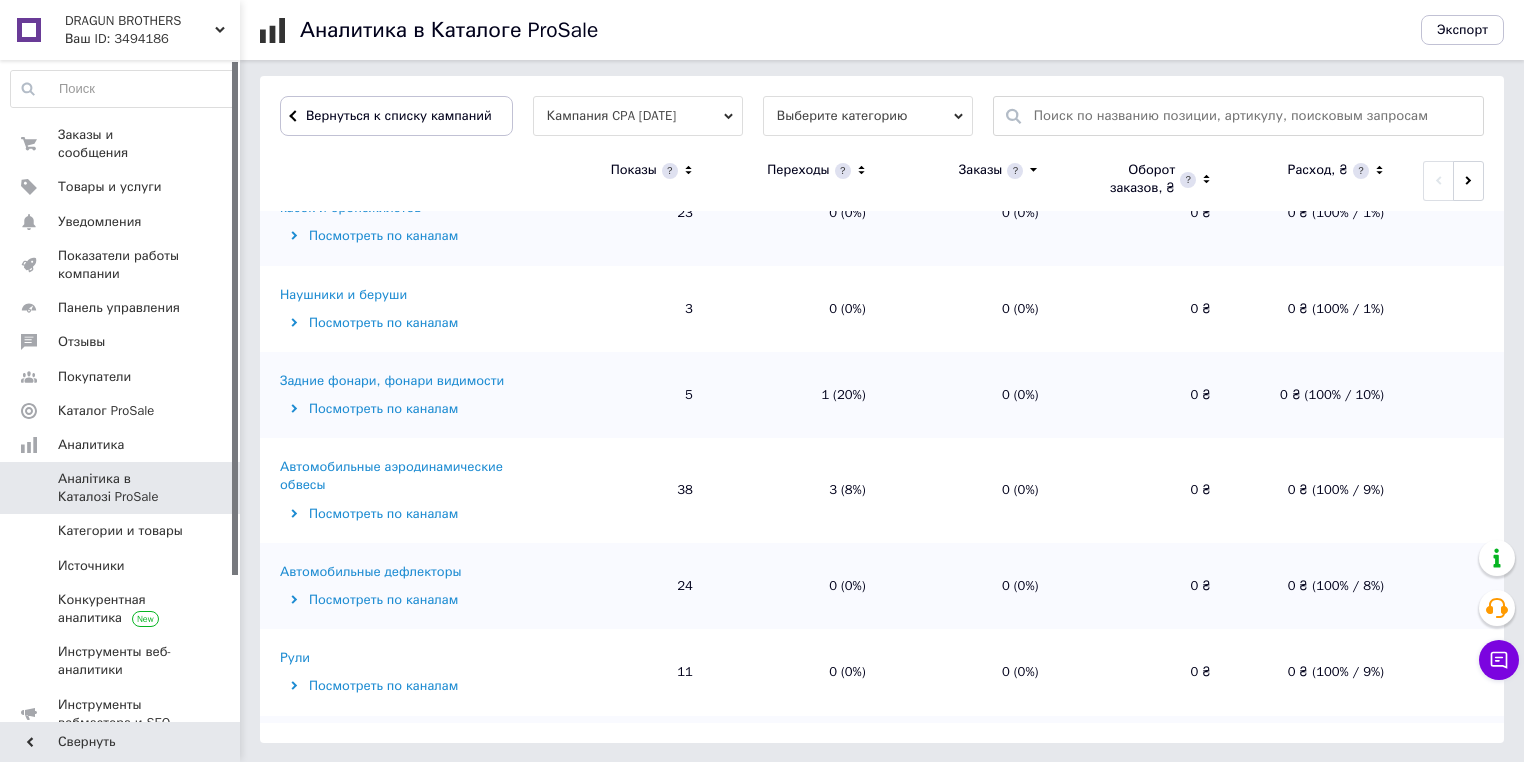 click on "Задние фонари, фонари видимости" at bounding box center [392, 381] 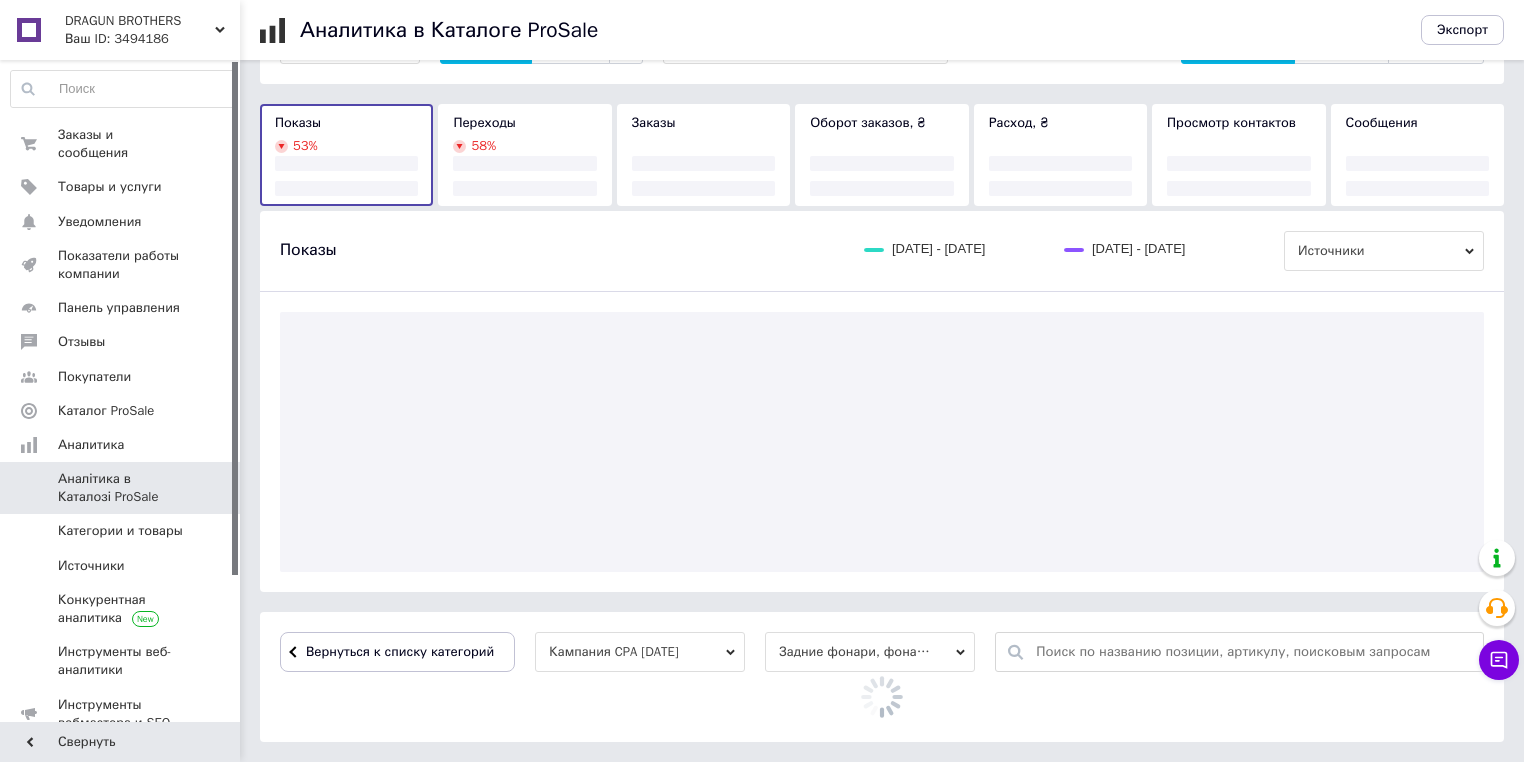 click at bounding box center (882, 442) 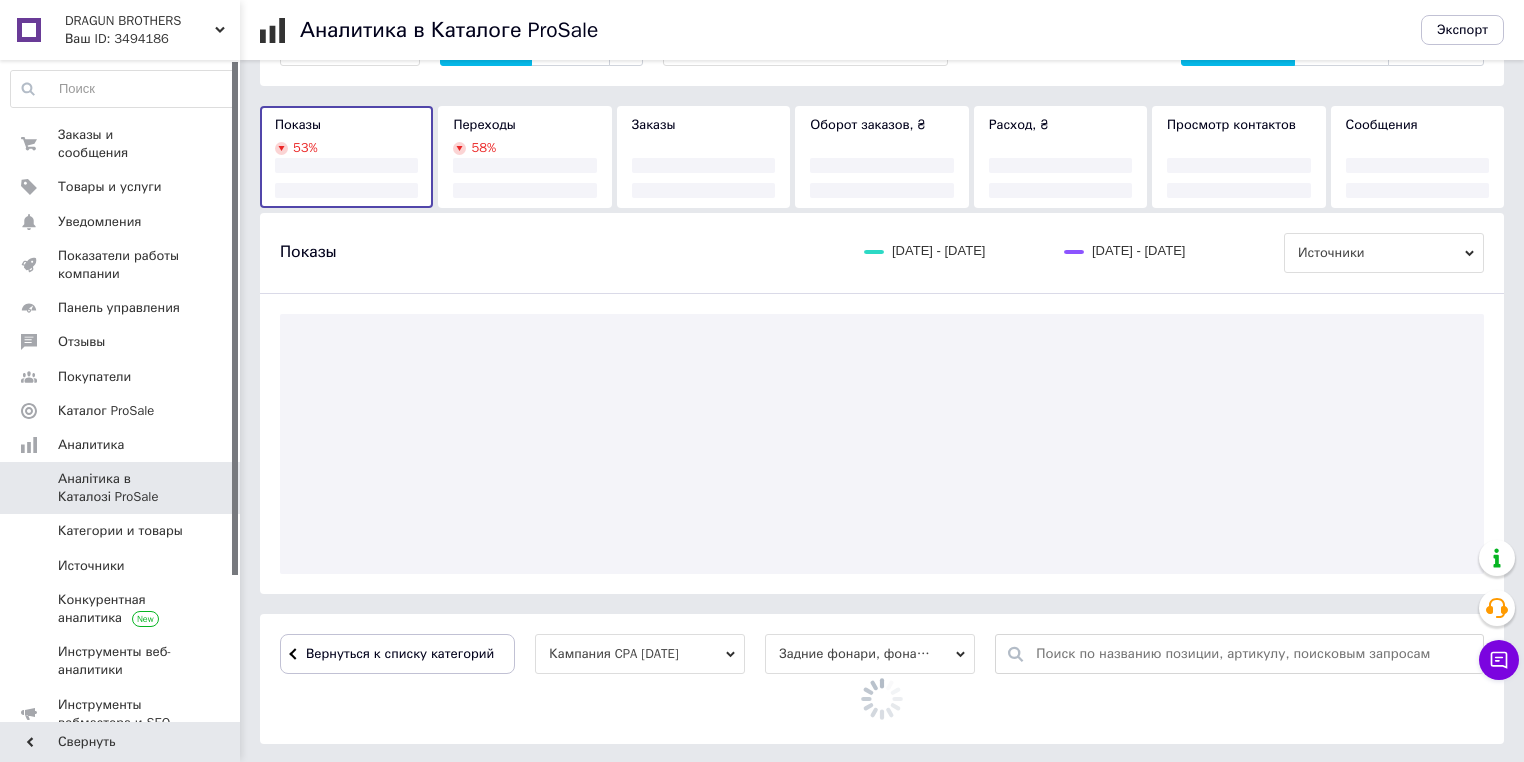 scroll, scrollTop: 600, scrollLeft: 0, axis: vertical 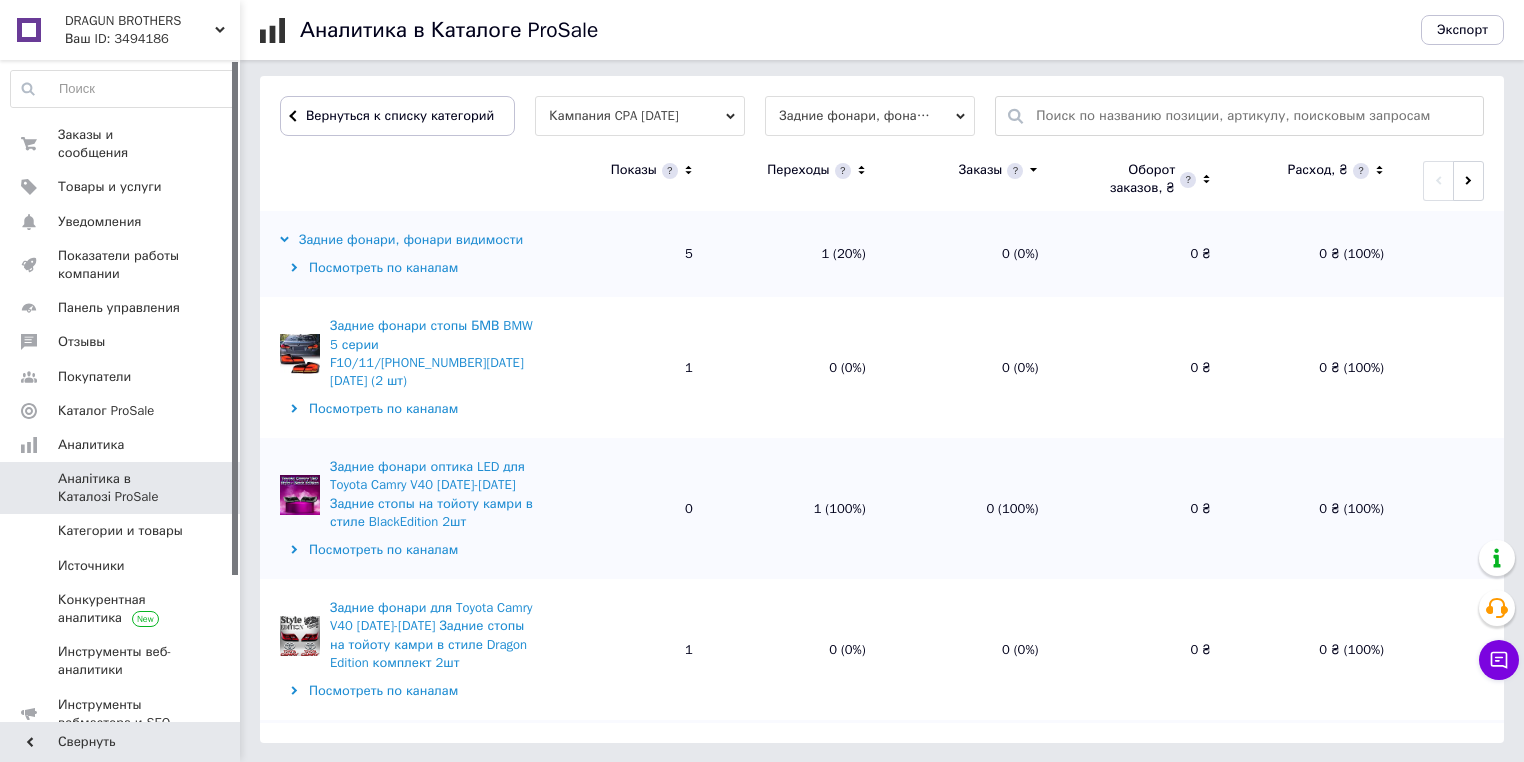 click on "Посмотреть по каналам" at bounding box center [407, 550] 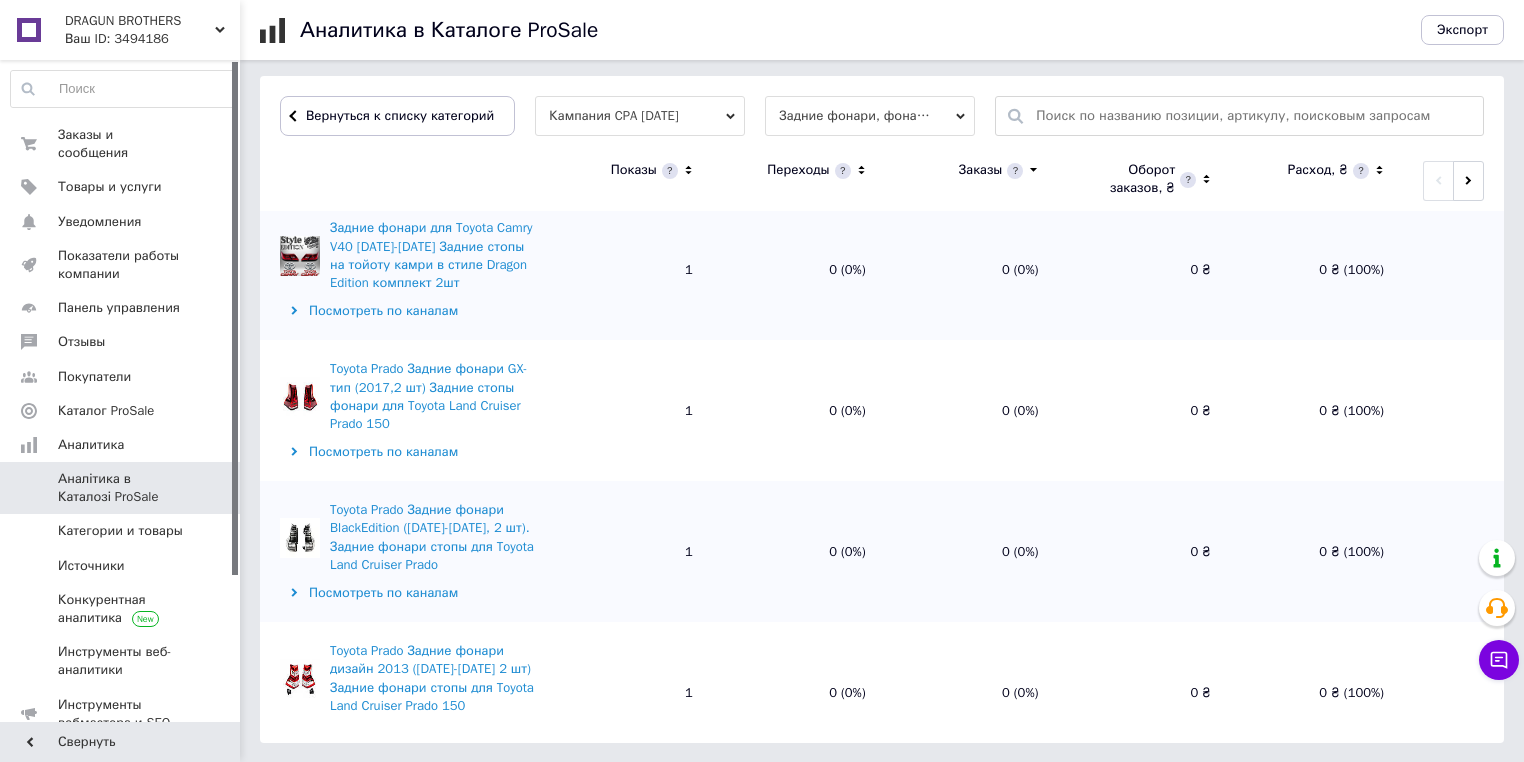 scroll, scrollTop: 460, scrollLeft: 0, axis: vertical 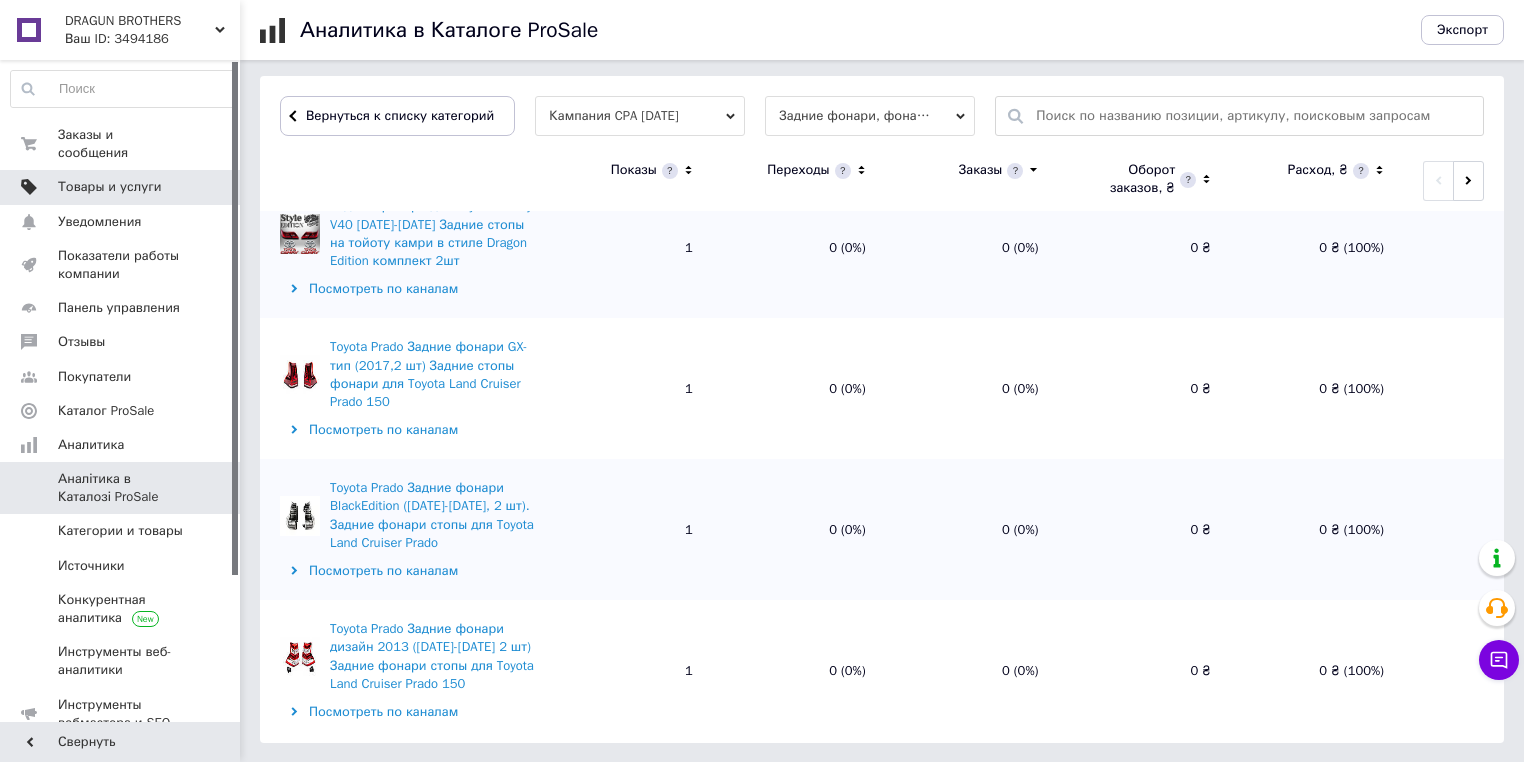 click on "Товары и услуги" at bounding box center (110, 187) 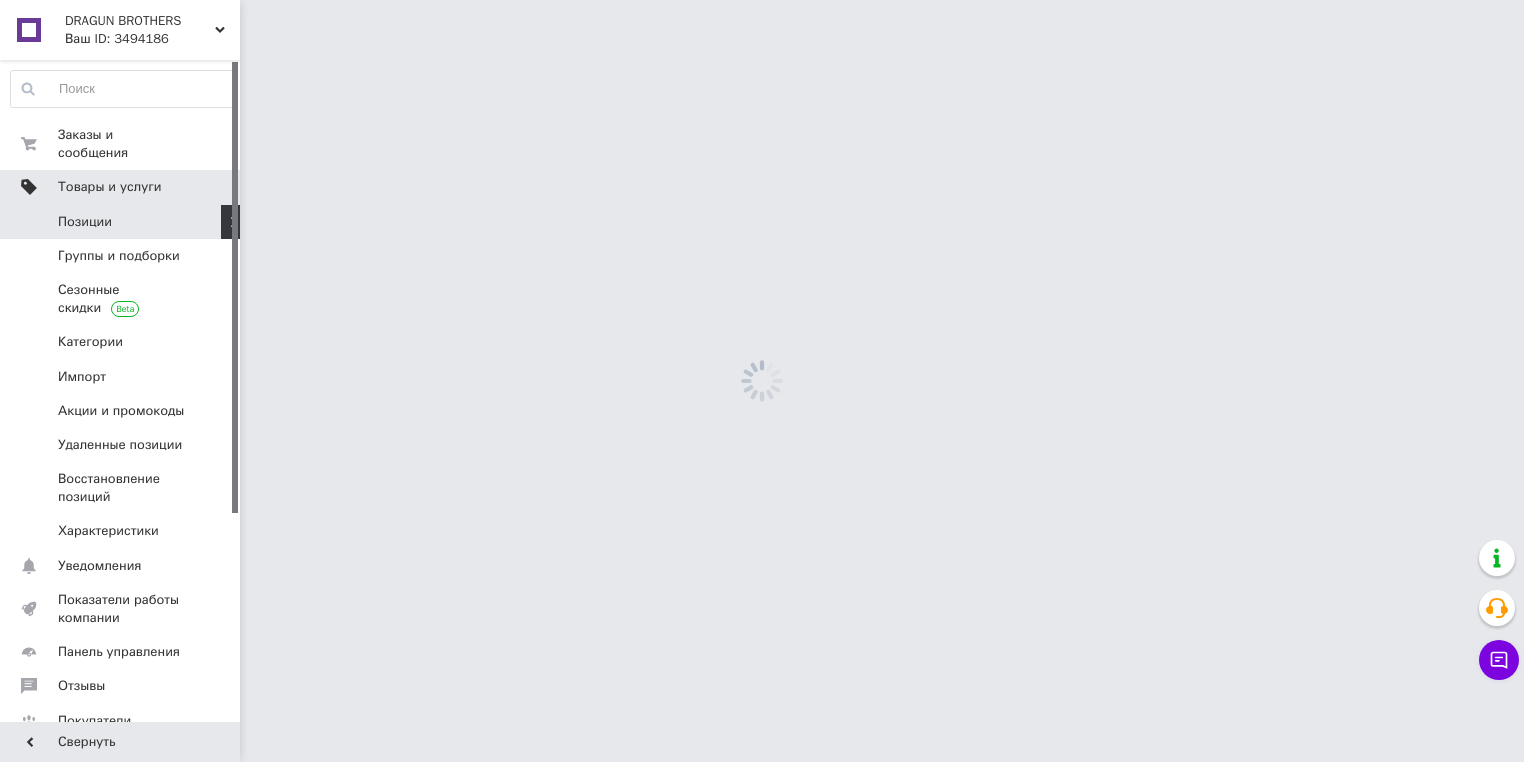 scroll, scrollTop: 0, scrollLeft: 0, axis: both 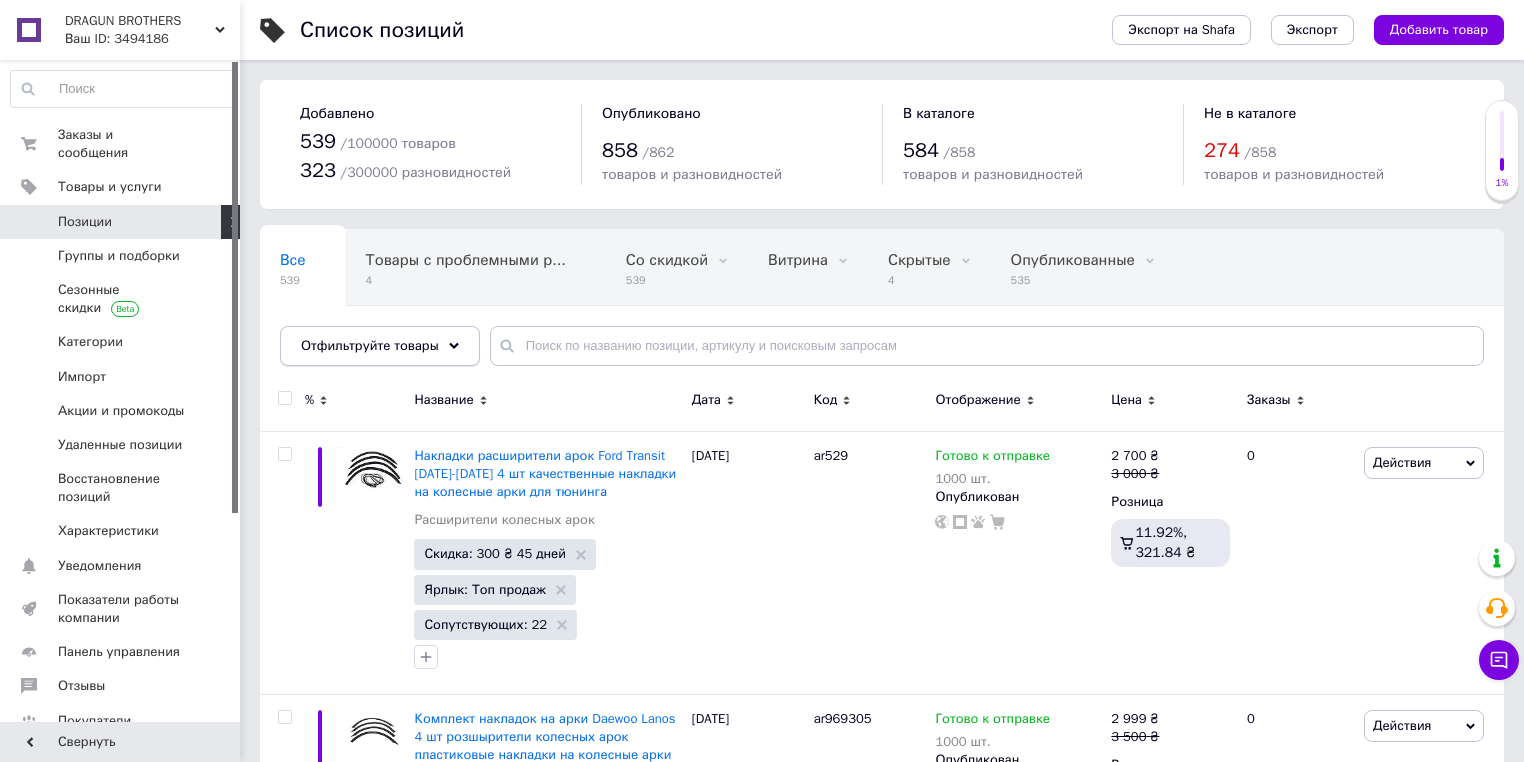 click on "Отфильтруйте товары" at bounding box center (380, 346) 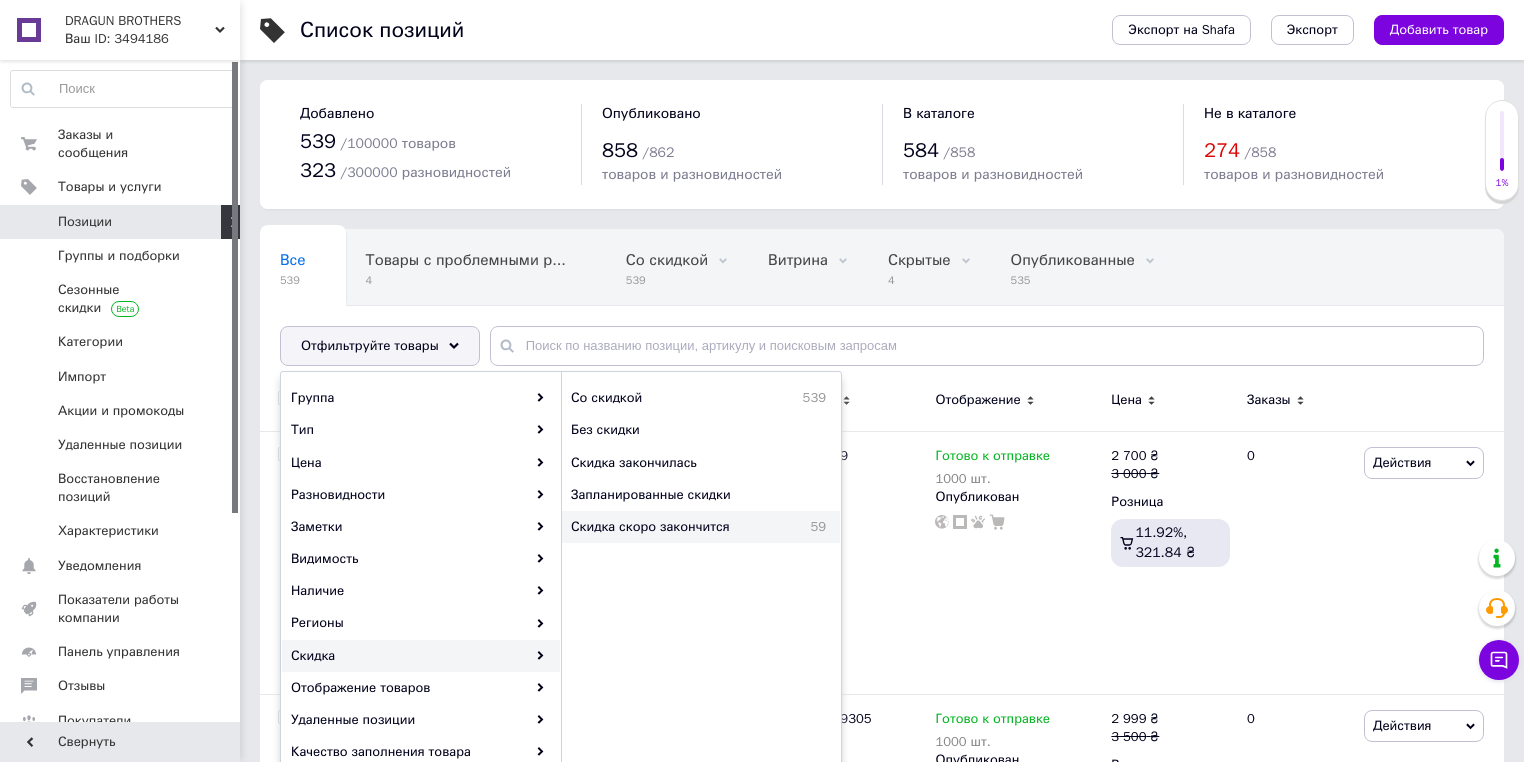 click on "Скидка скоро закончится" at bounding box center [681, 527] 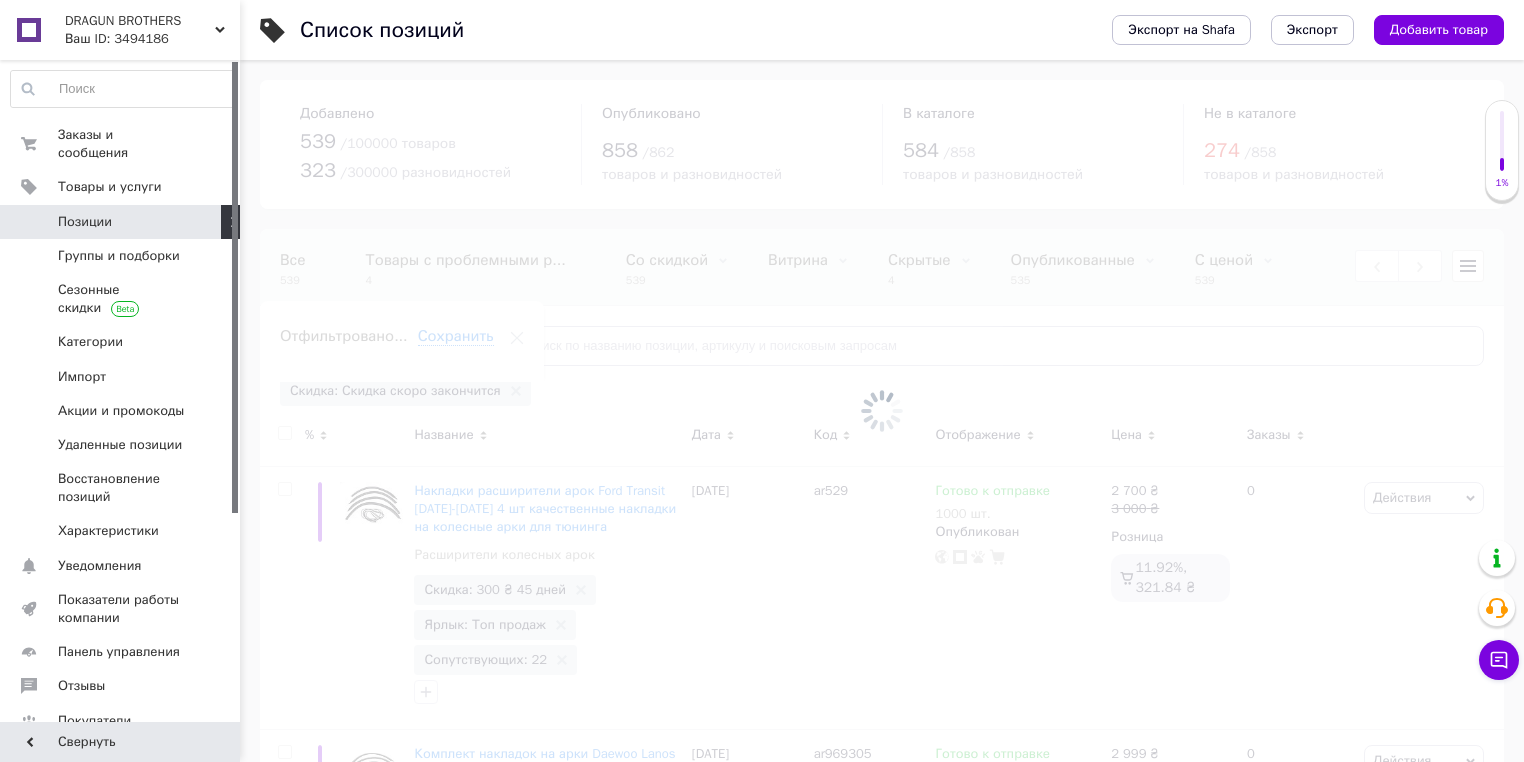 scroll, scrollTop: 0, scrollLeft: 214, axis: horizontal 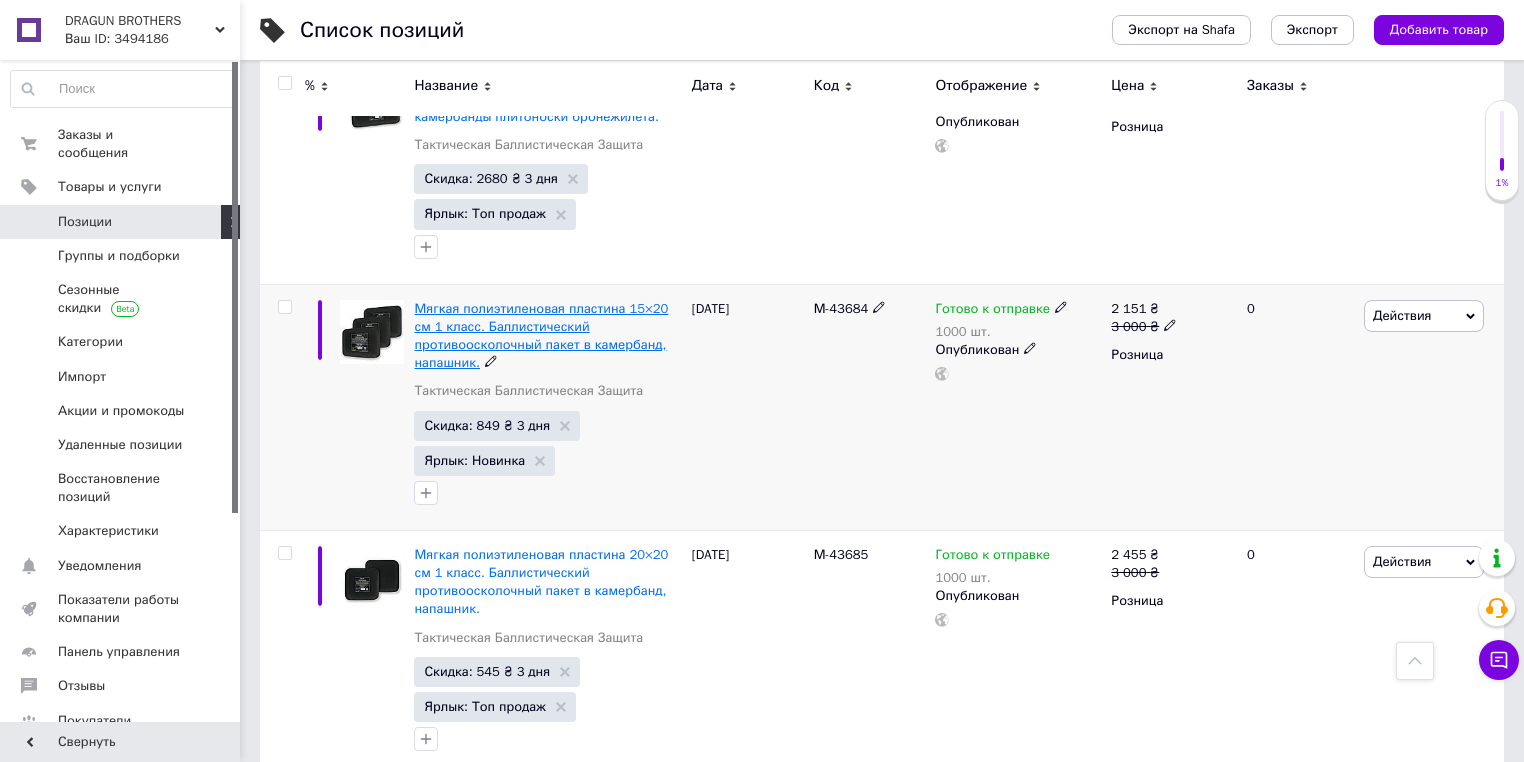 click on "Мягкая полиэтиленовая пластина 15×20 см 1 класс. Баллистический противоосколочный пакет в камербанд, напашник." at bounding box center (541, 336) 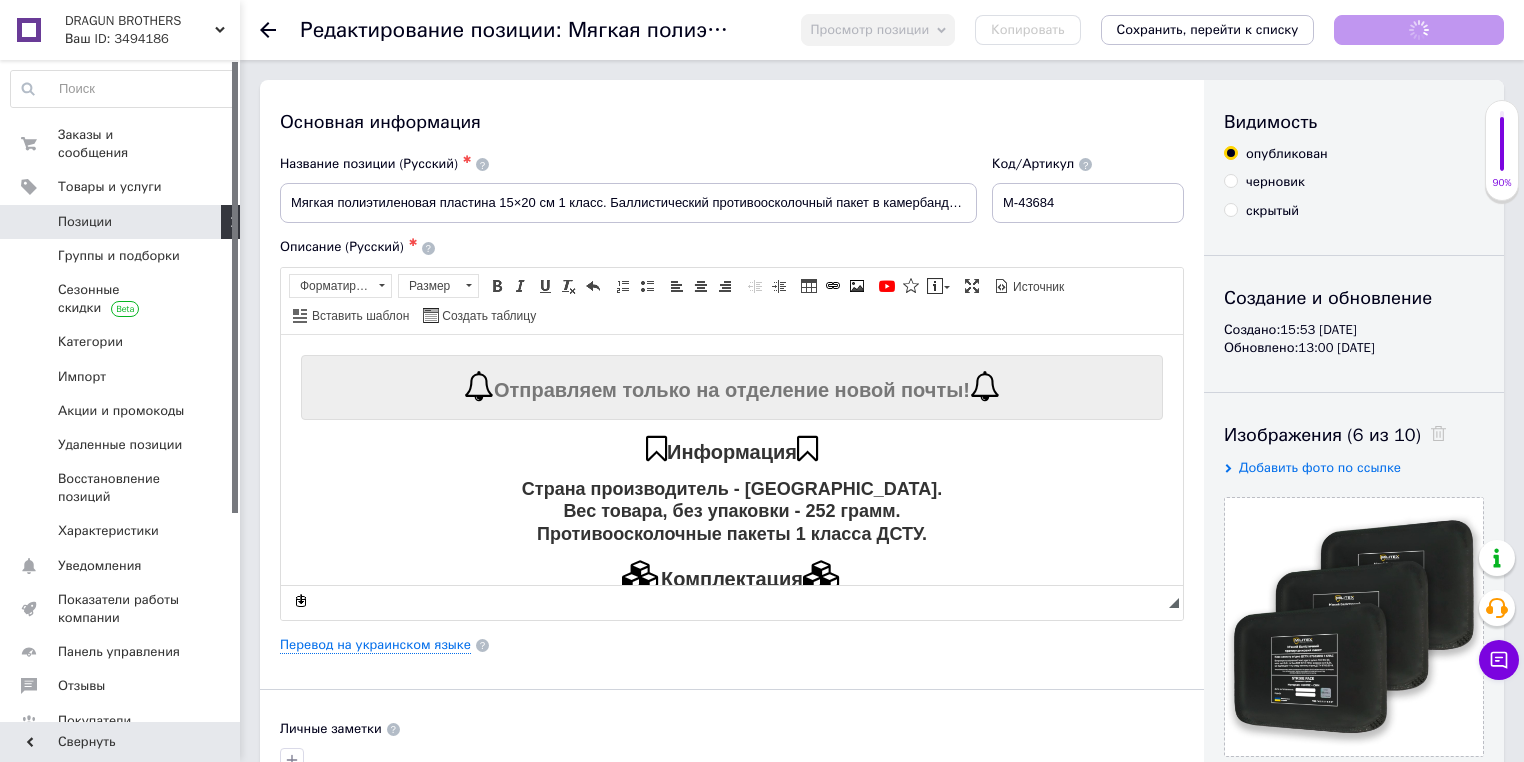 scroll, scrollTop: 0, scrollLeft: 0, axis: both 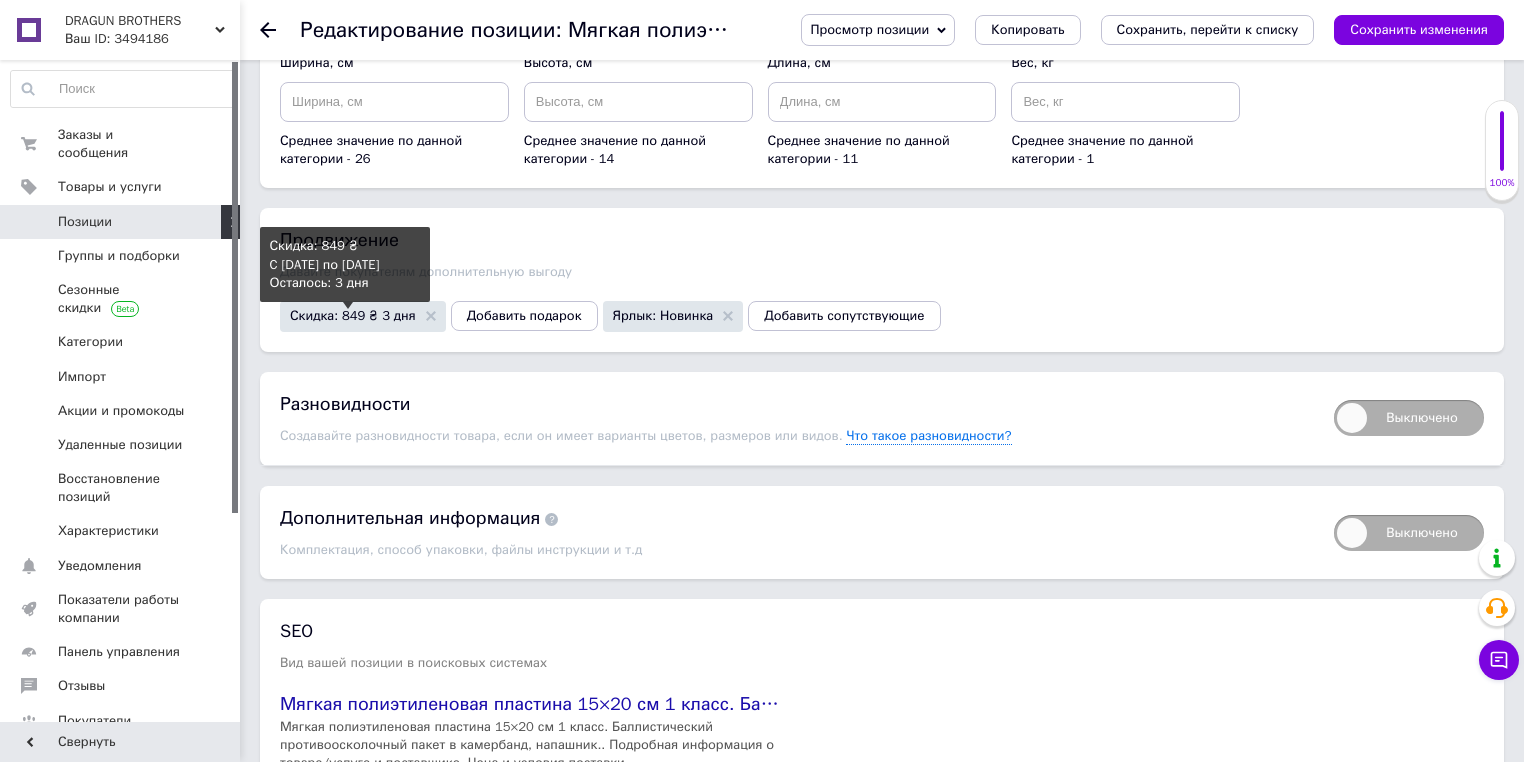 click on "Скидка: 849 ₴ 3 дня" at bounding box center (353, 315) 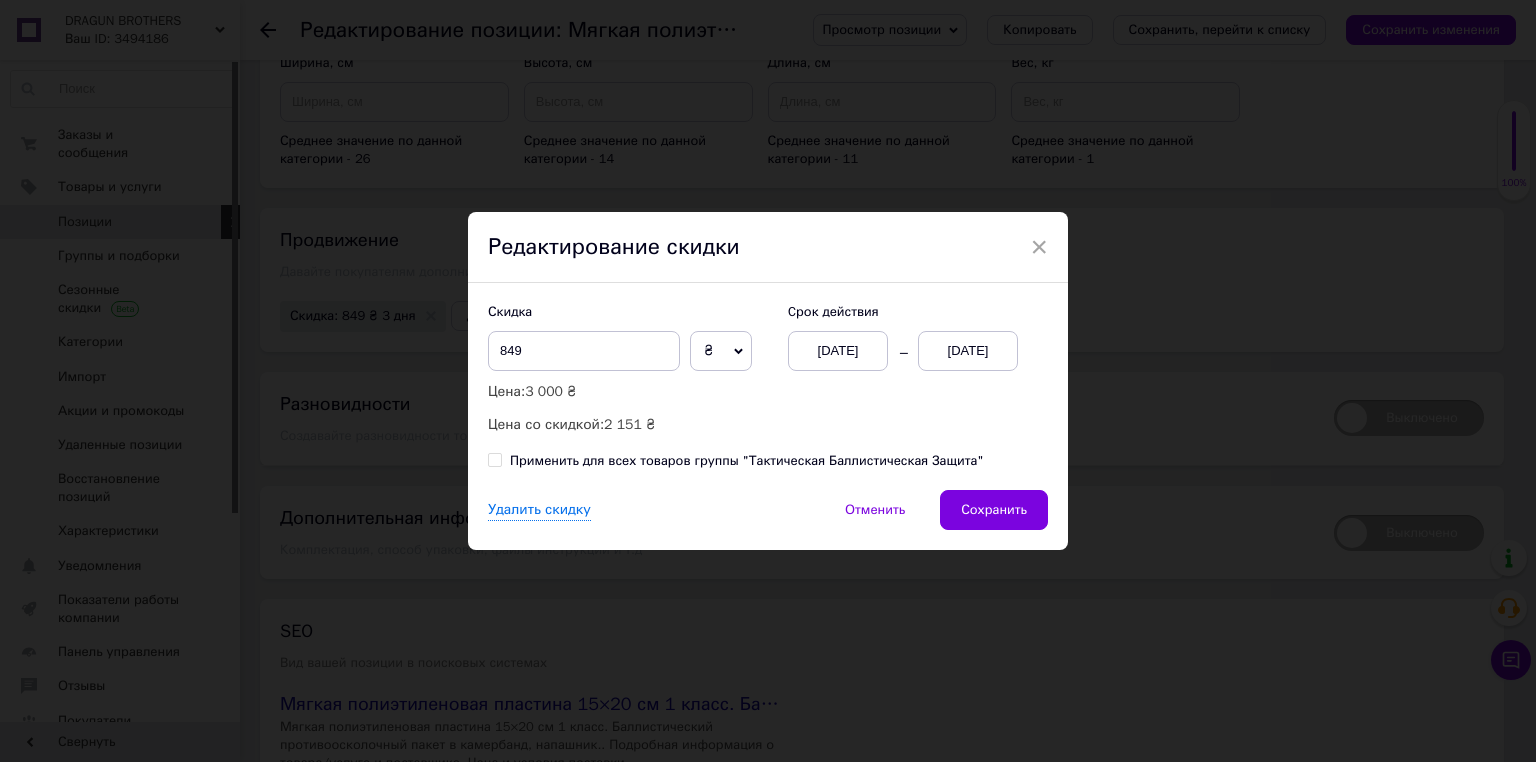click on "[DATE] [DATE]" at bounding box center [903, 351] 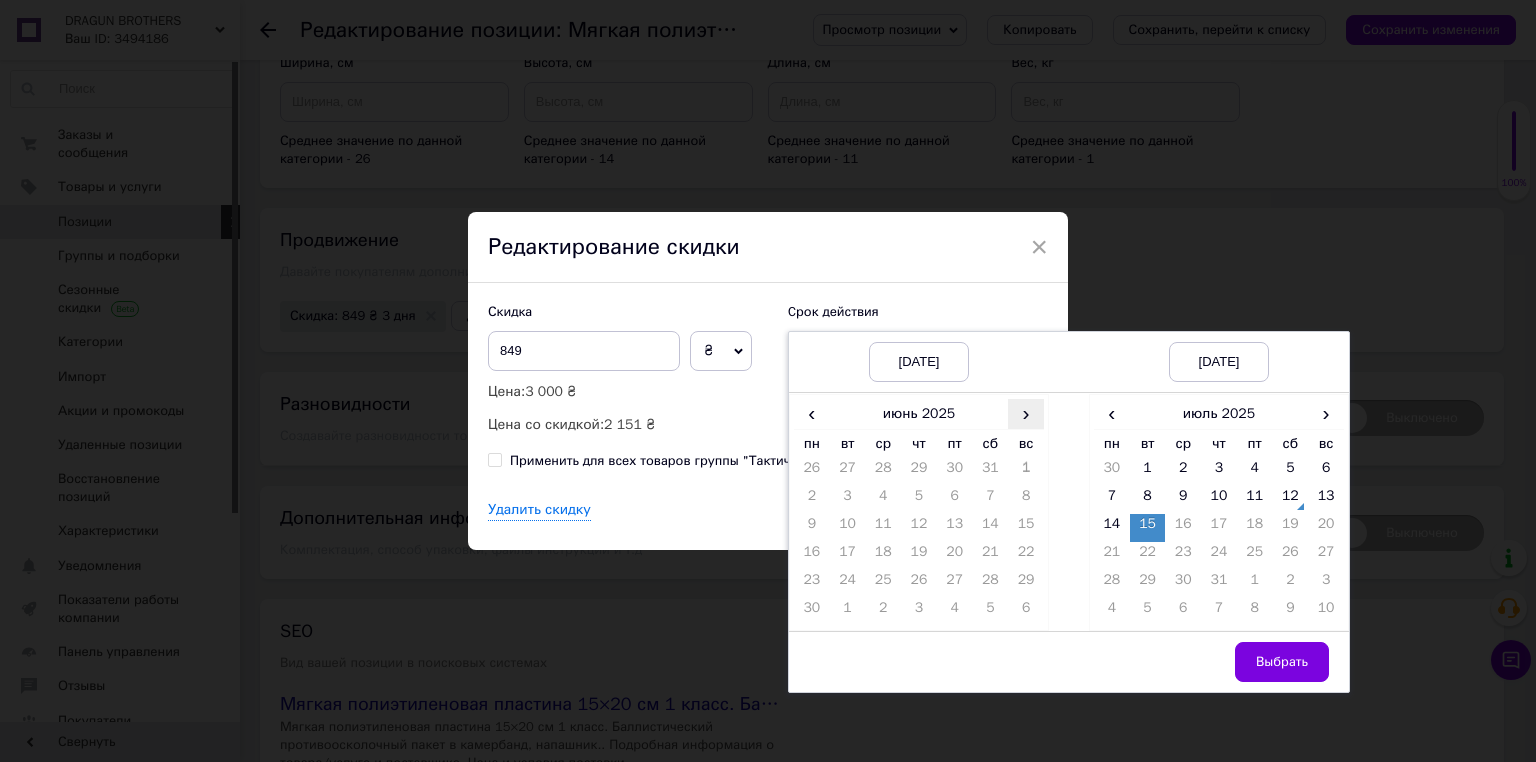 click on "›" at bounding box center [1026, 413] 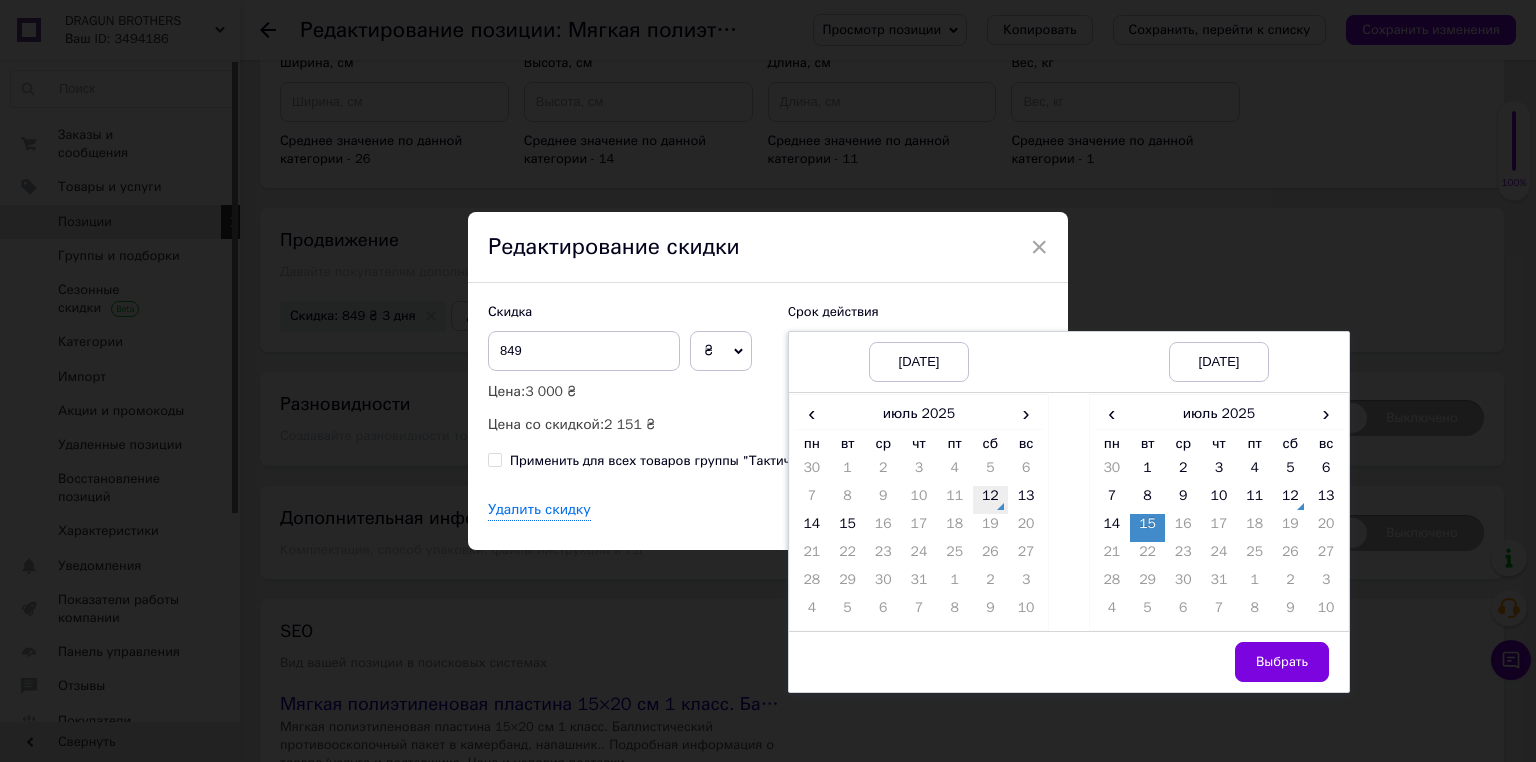 click on "12" at bounding box center (991, 500) 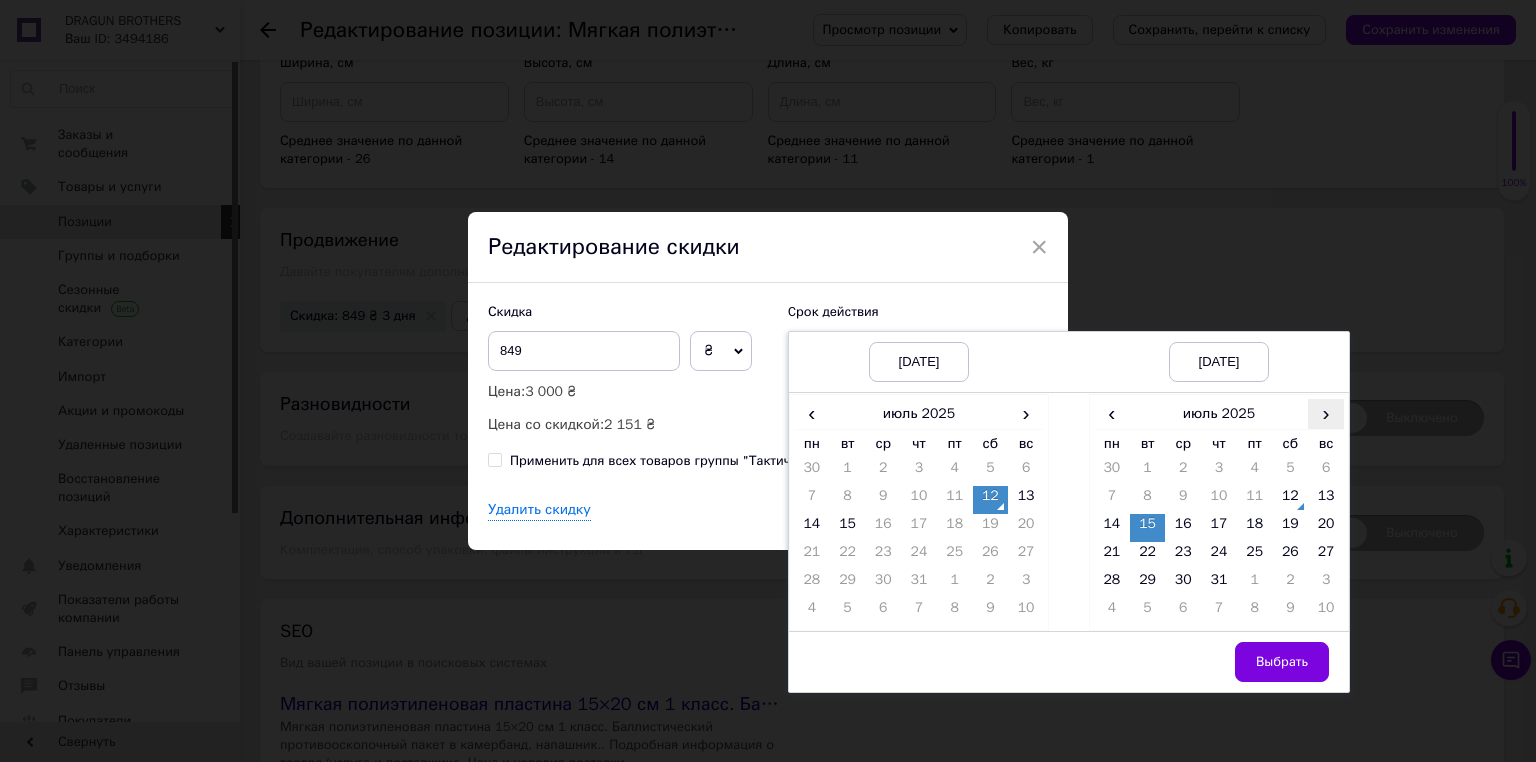 click on "›" at bounding box center (1326, 413) 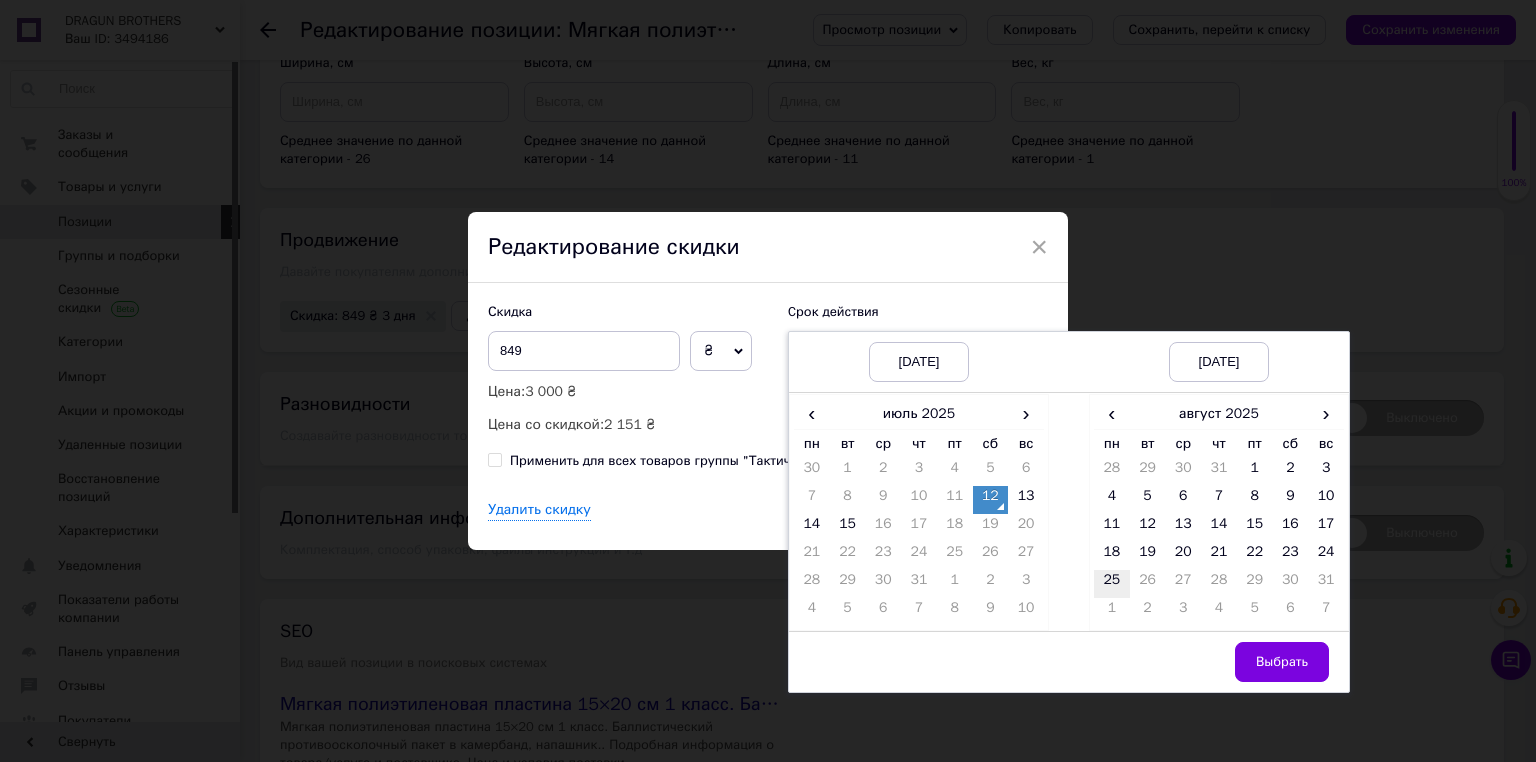 click on "25" at bounding box center (1112, 584) 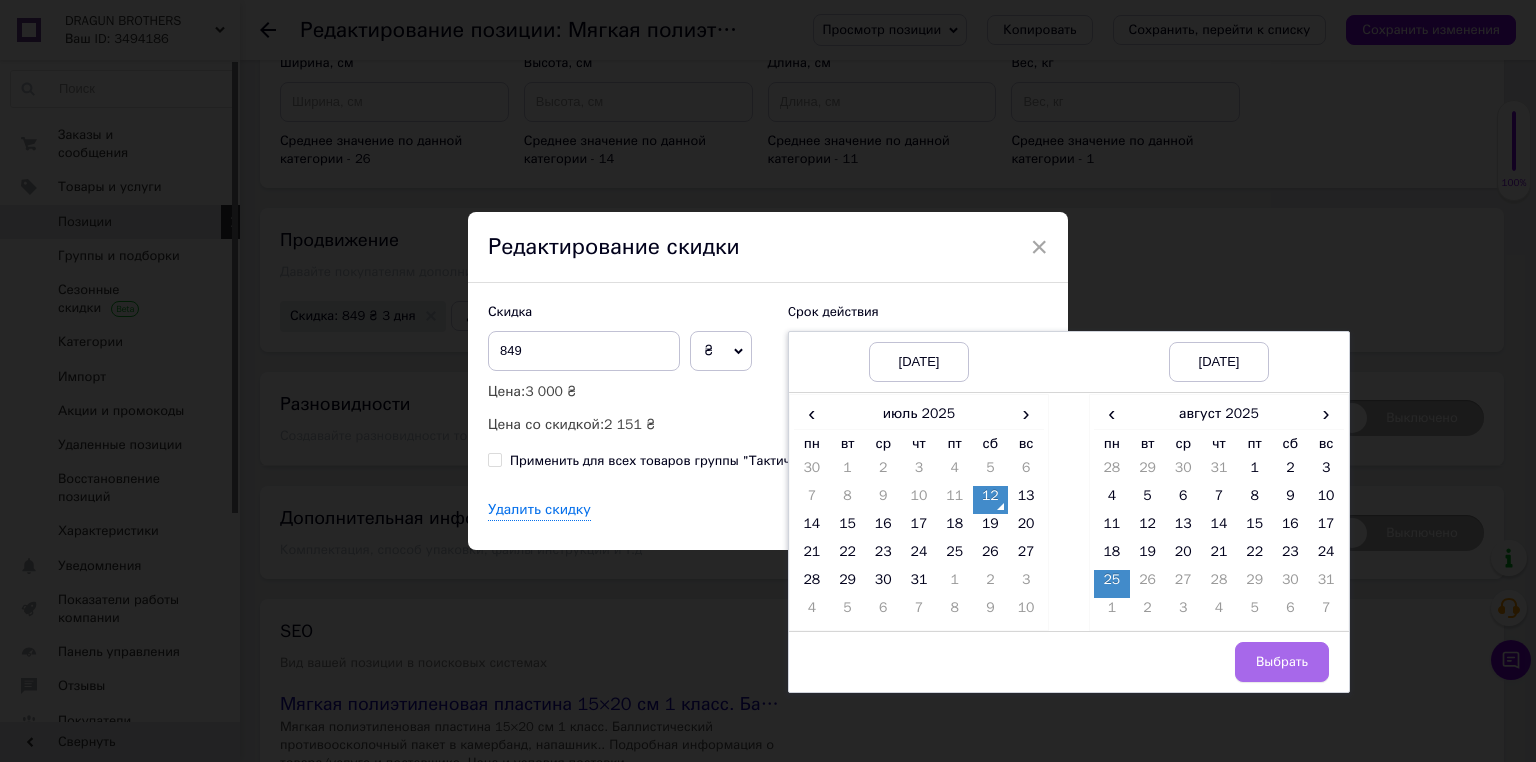 click on "Выбрать" at bounding box center [1282, 662] 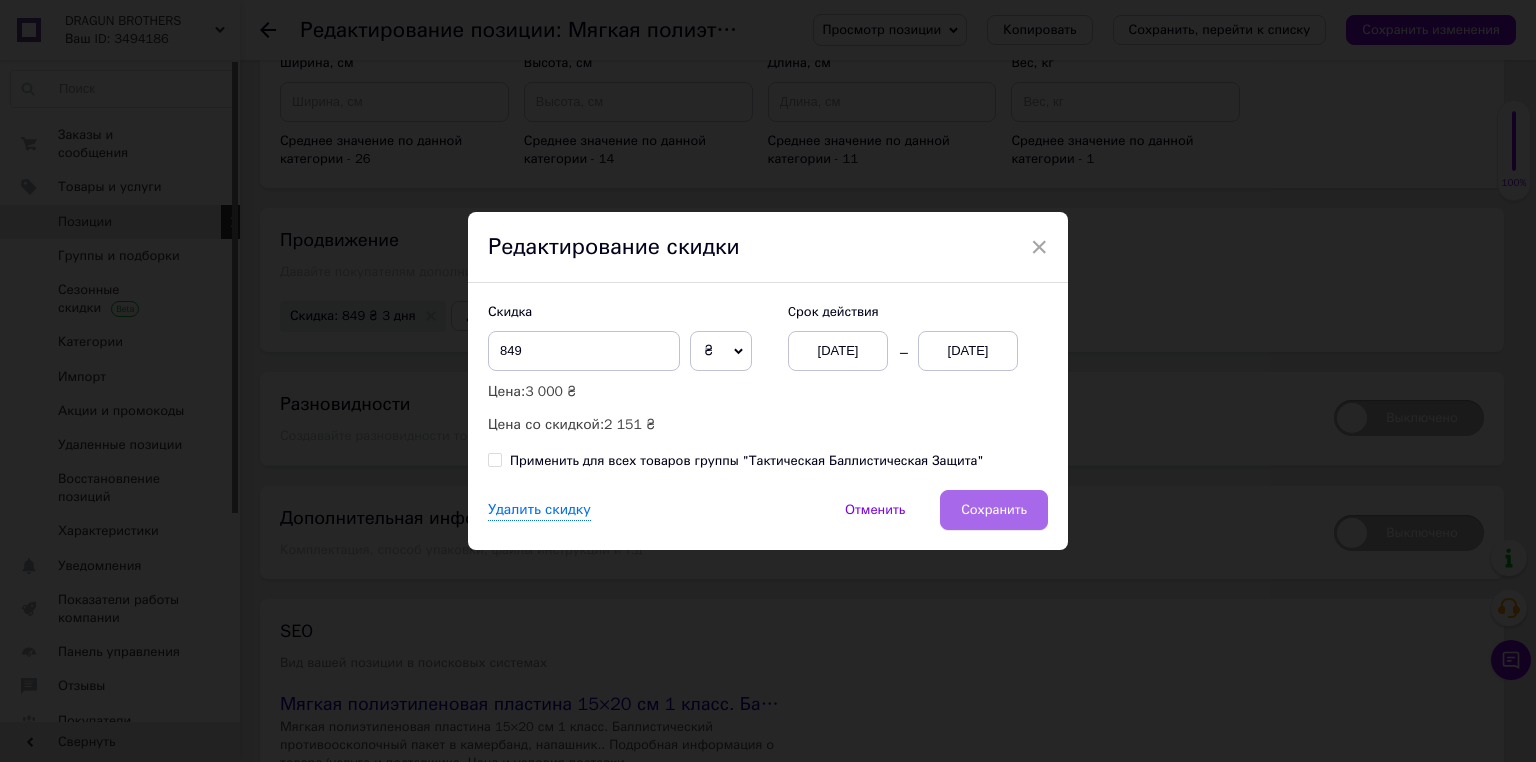 click on "Сохранить" at bounding box center (994, 510) 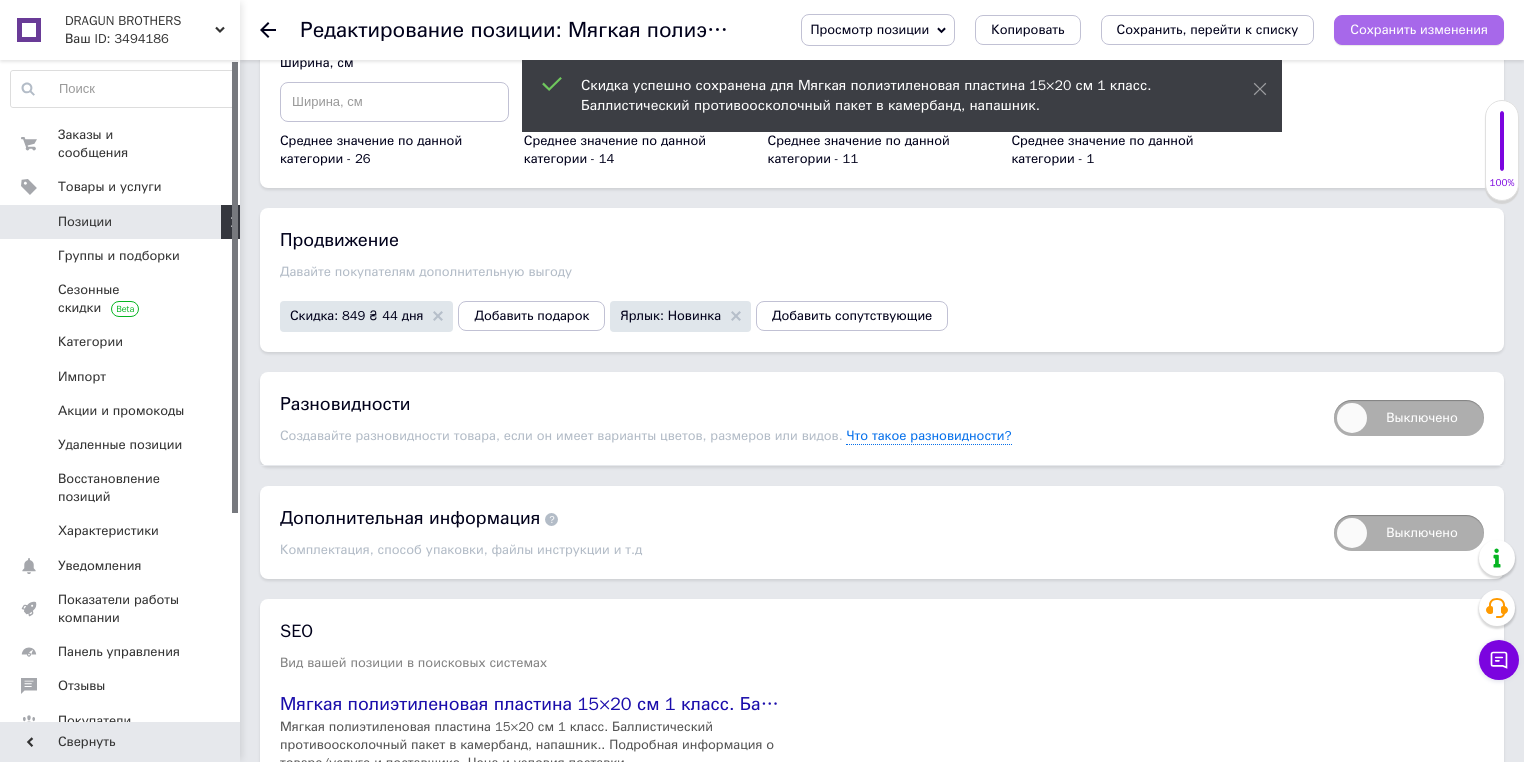 click on "Сохранить изменения" at bounding box center (1419, 30) 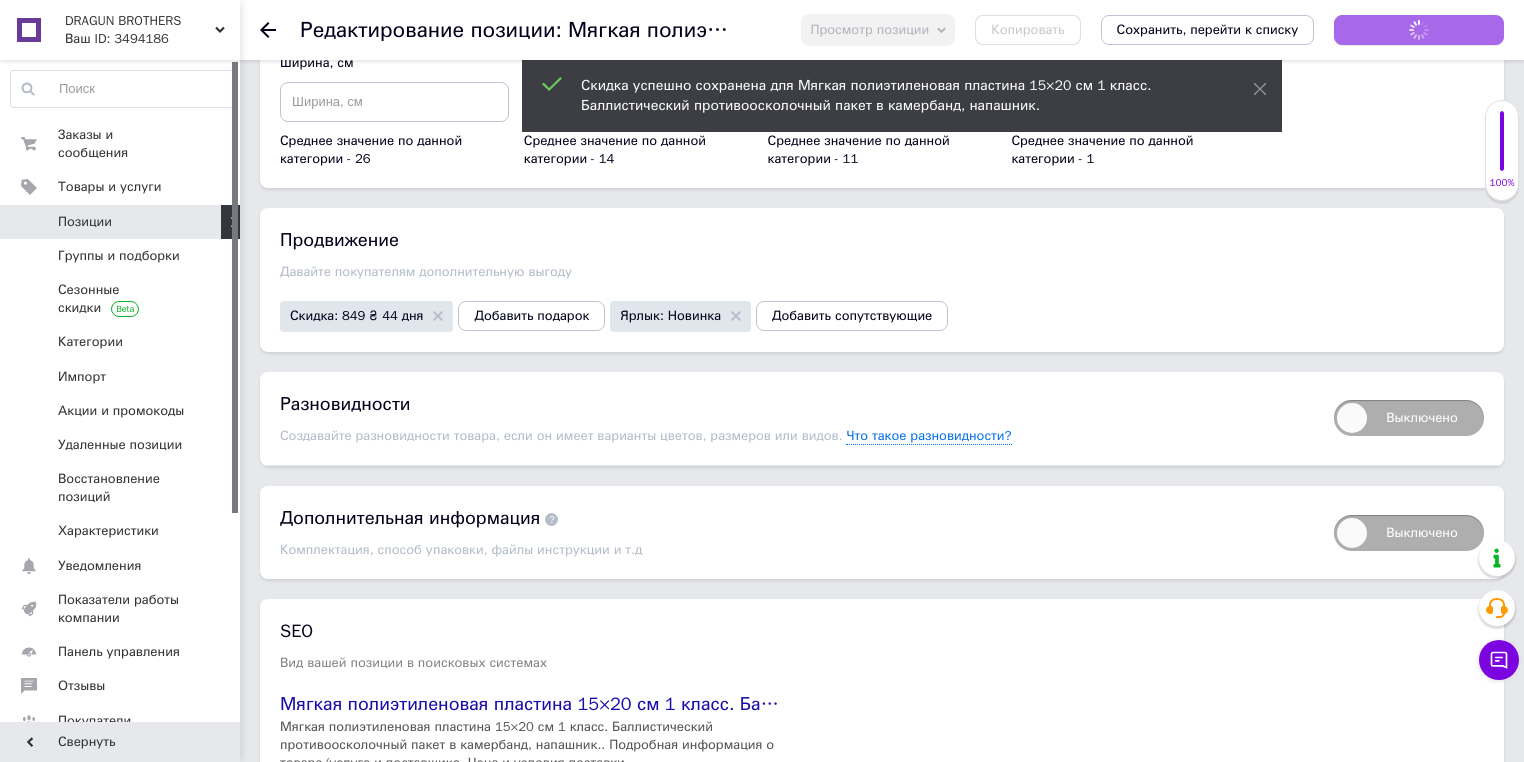 click on "Сохранить изменения" at bounding box center (1419, 30) 